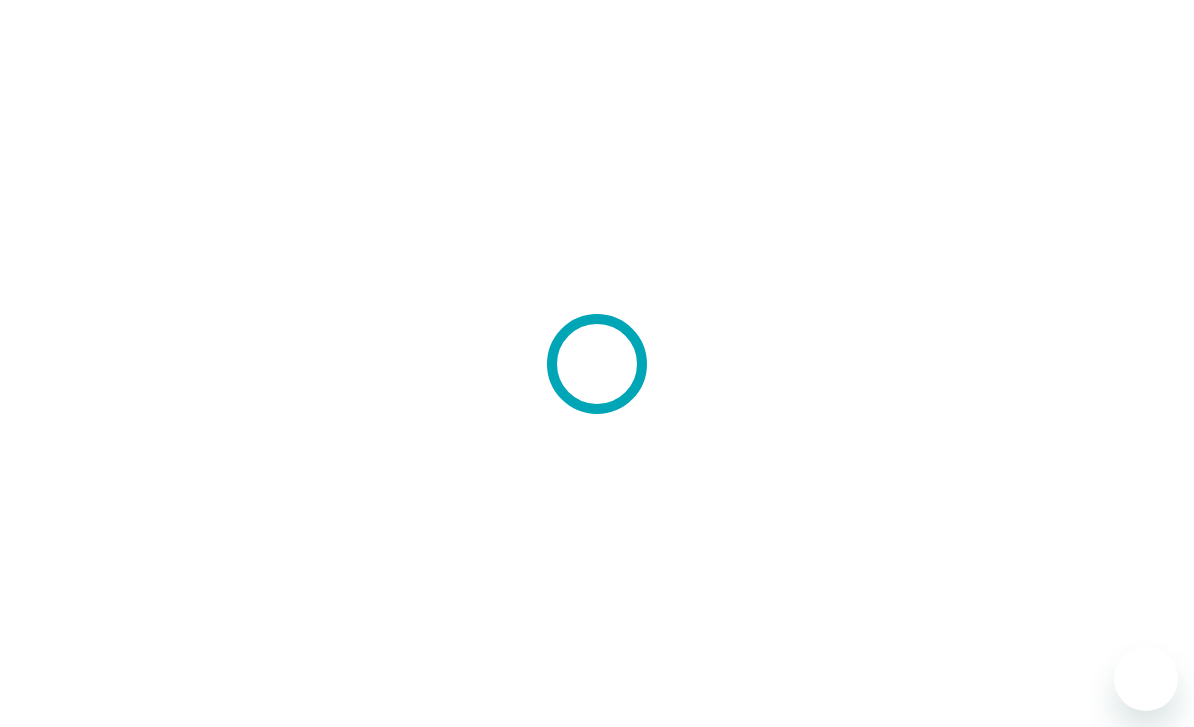 scroll, scrollTop: 0, scrollLeft: 0, axis: both 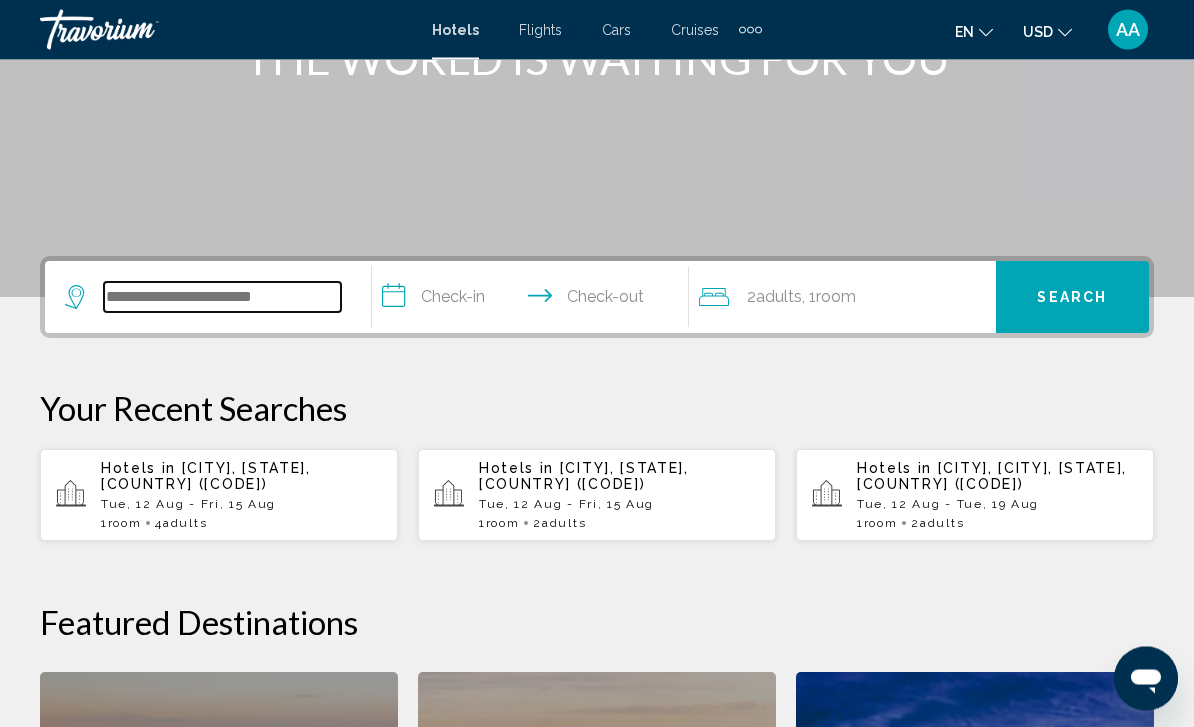 click at bounding box center [222, 298] 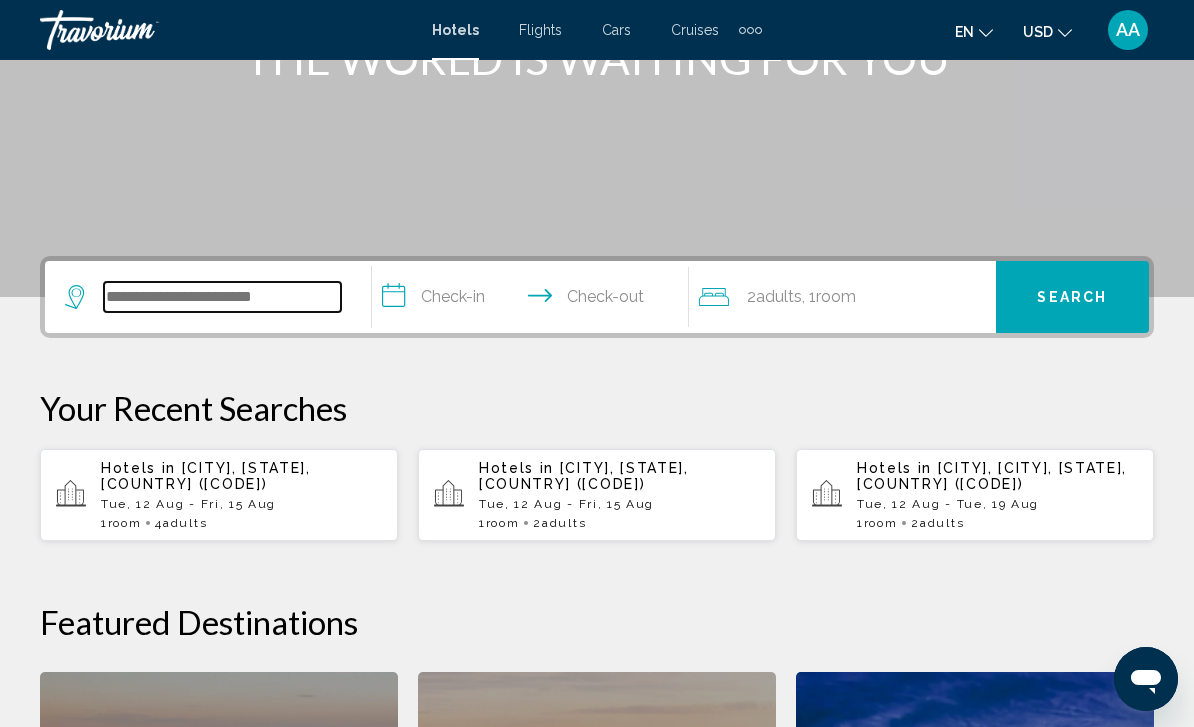 scroll, scrollTop: 302, scrollLeft: 0, axis: vertical 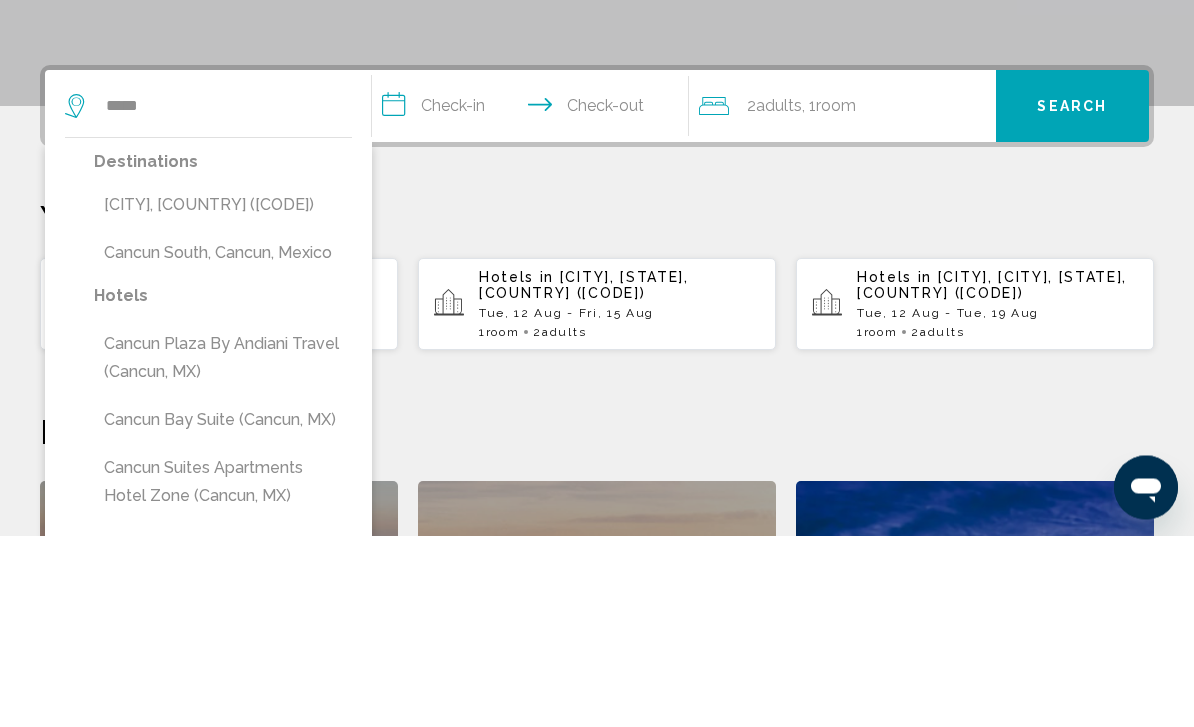 click on "[CITY], [COUNTRY] ([CODE])" at bounding box center (223, 397) 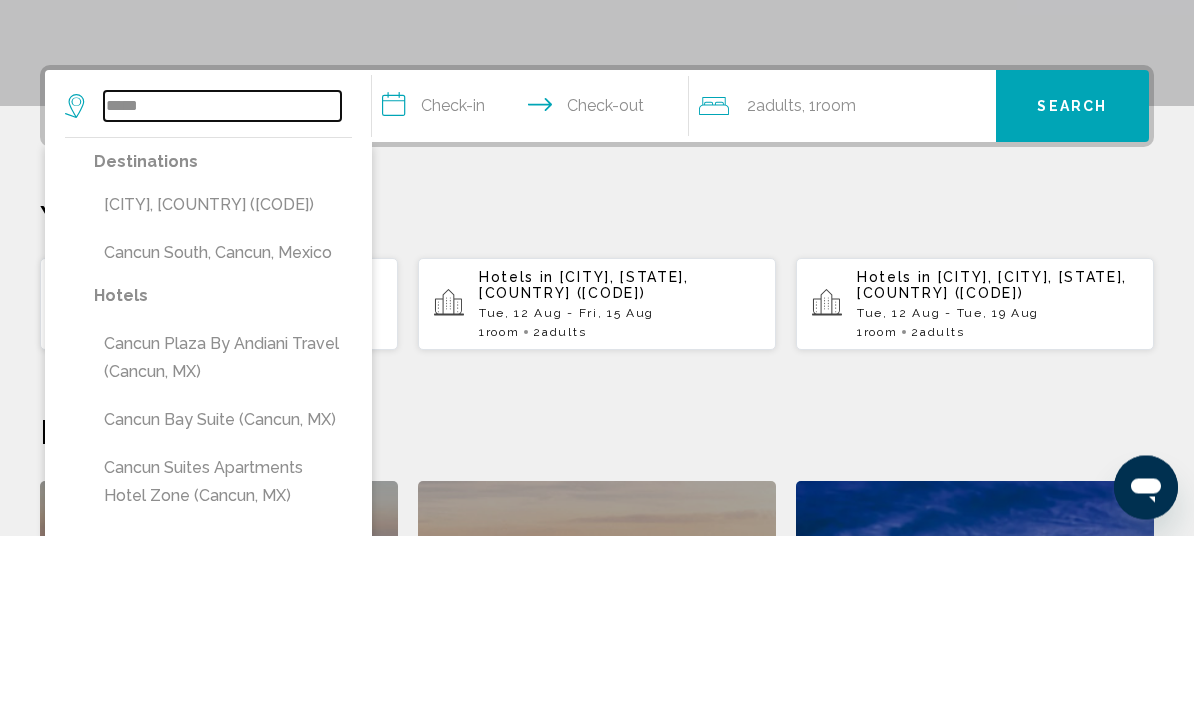 type on "**********" 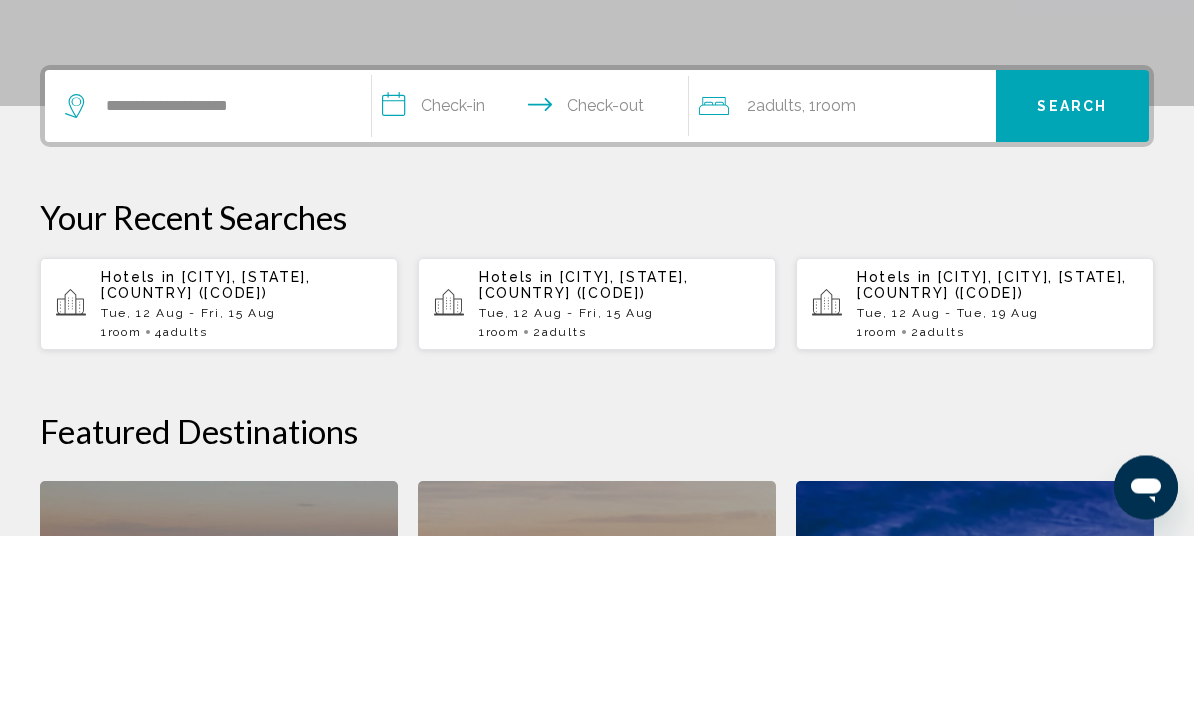 click on "**********" at bounding box center (534, 301) 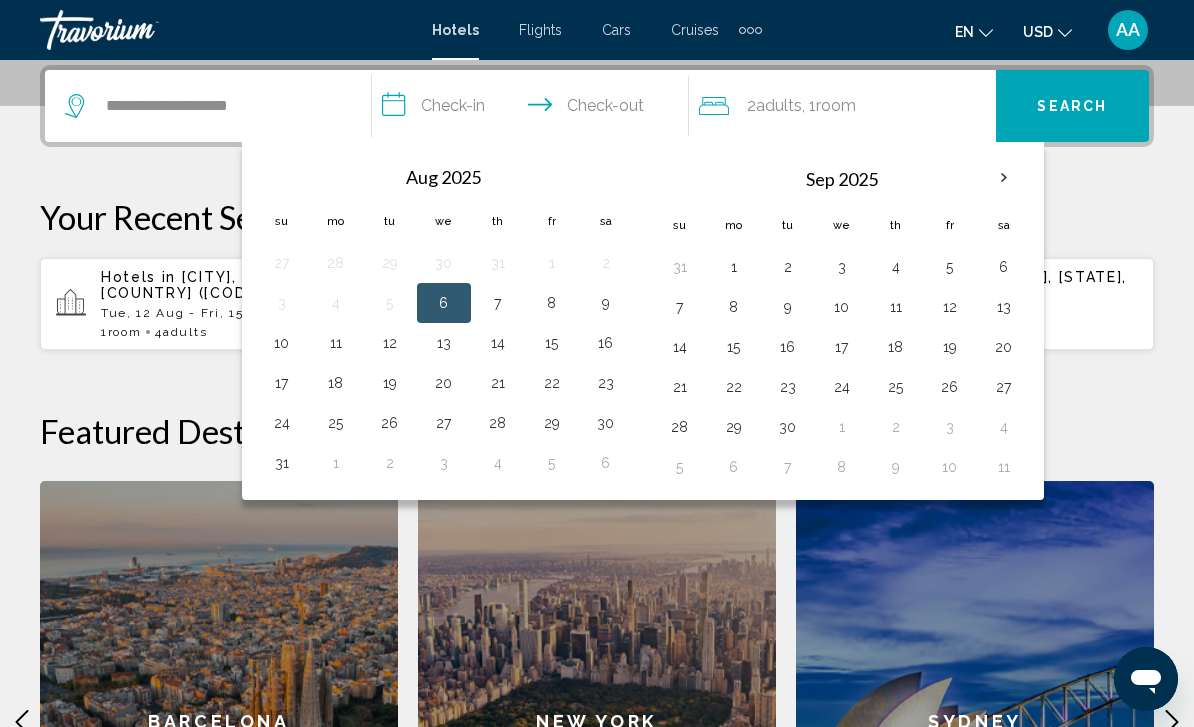 click on "6" at bounding box center (444, 303) 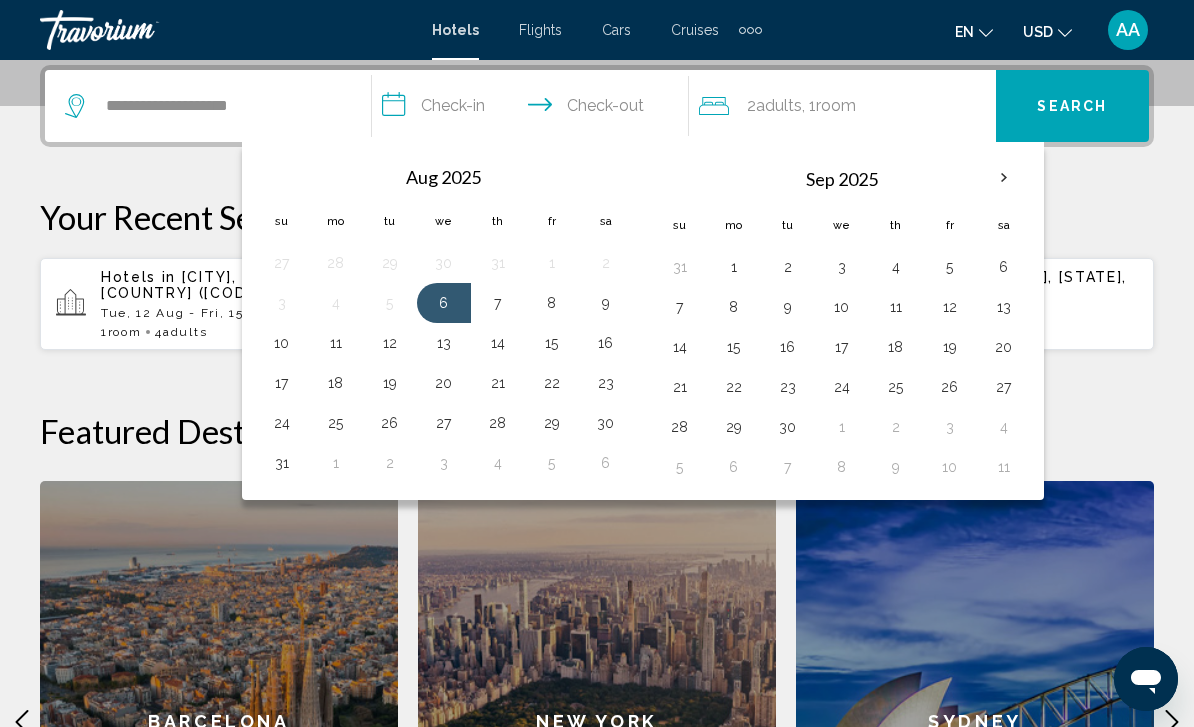 click on "7" at bounding box center [498, 303] 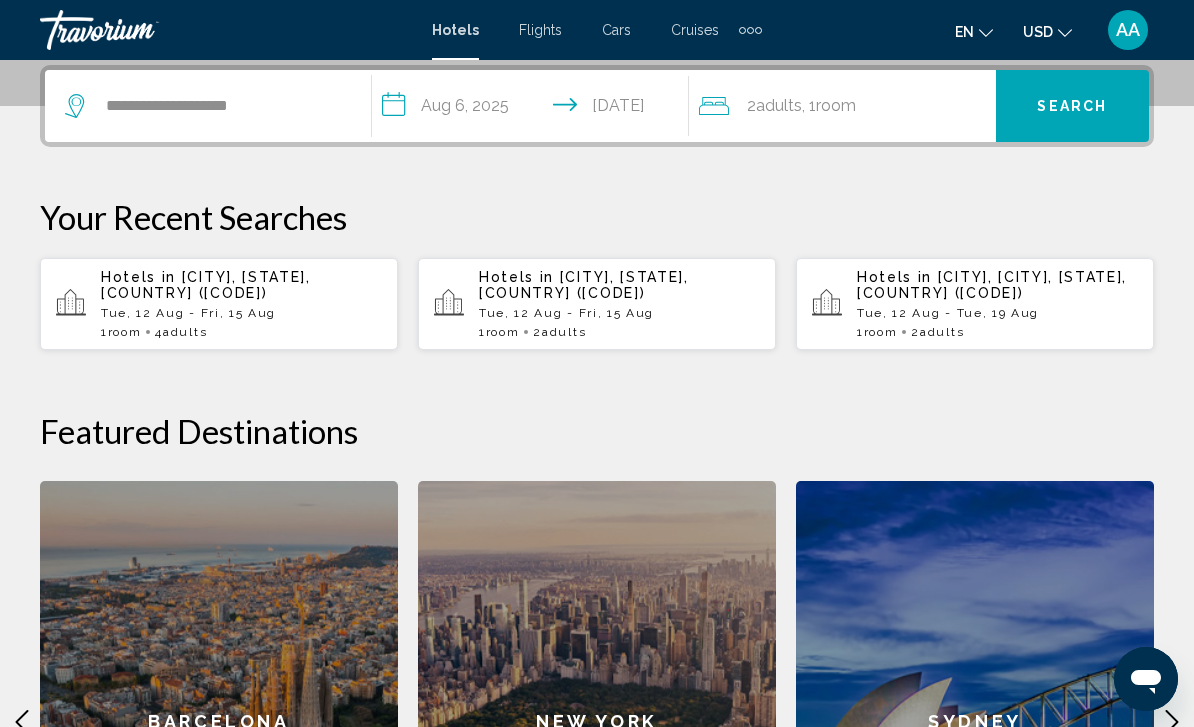 click on ", 1  Room rooms" 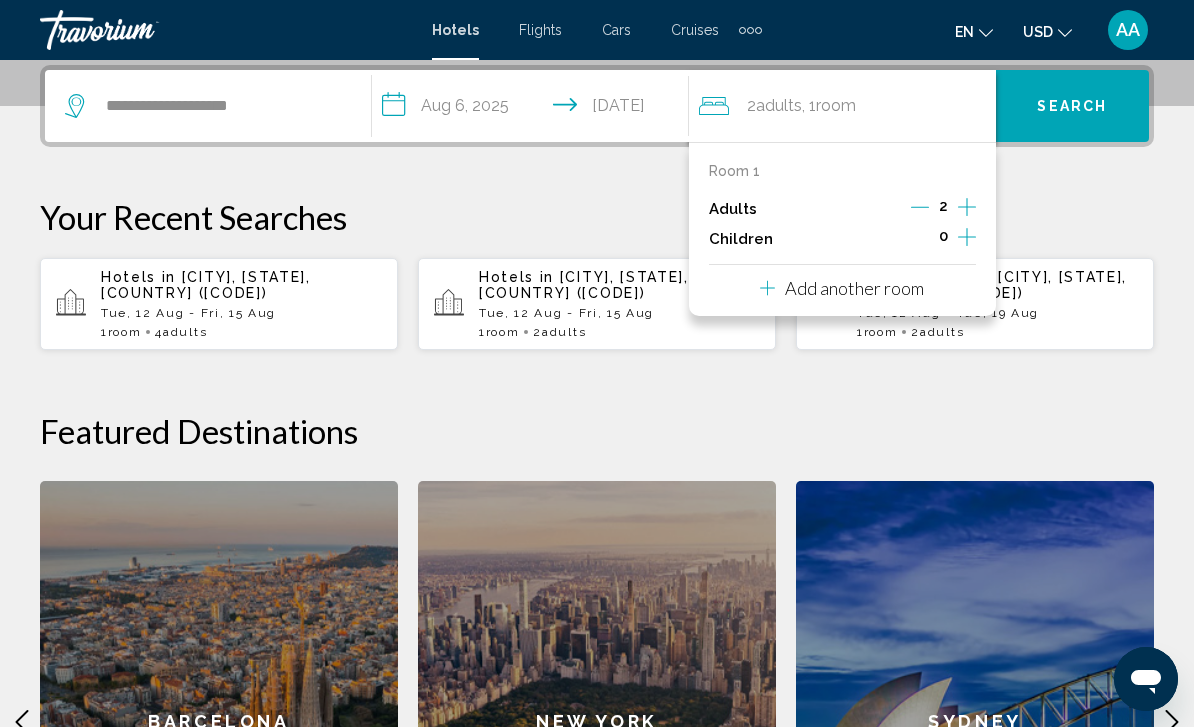 click 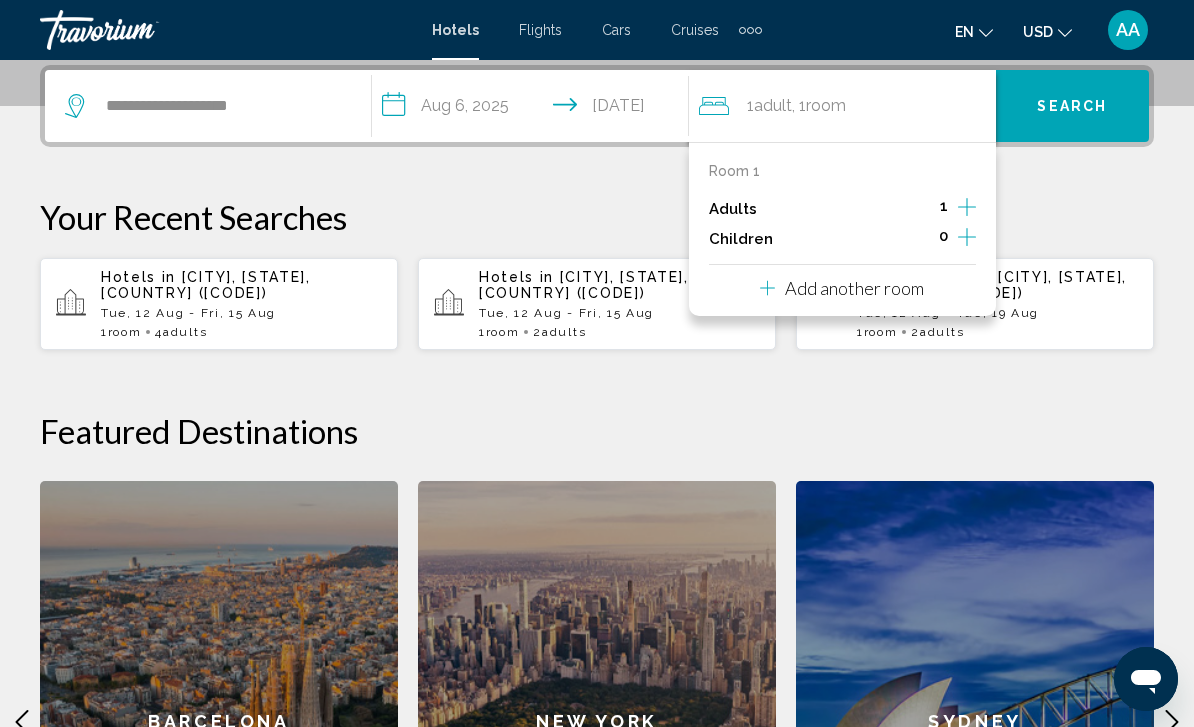 click at bounding box center [967, 239] 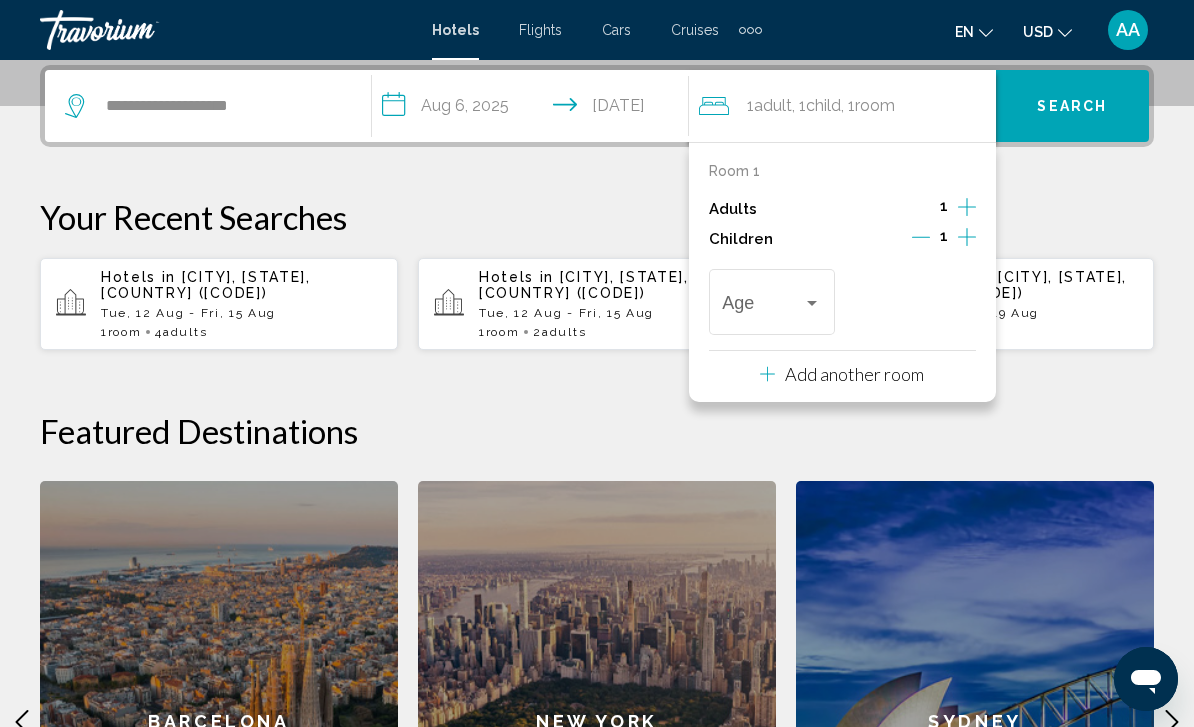 click at bounding box center (812, 303) 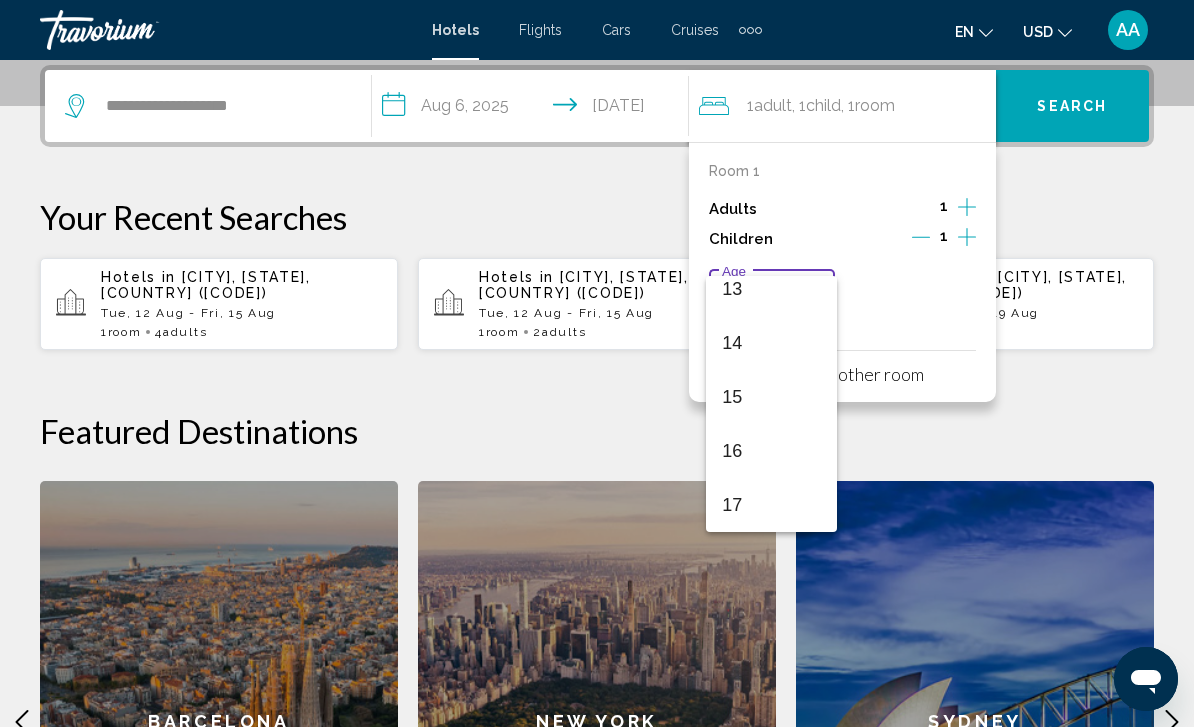 scroll, scrollTop: 716, scrollLeft: 0, axis: vertical 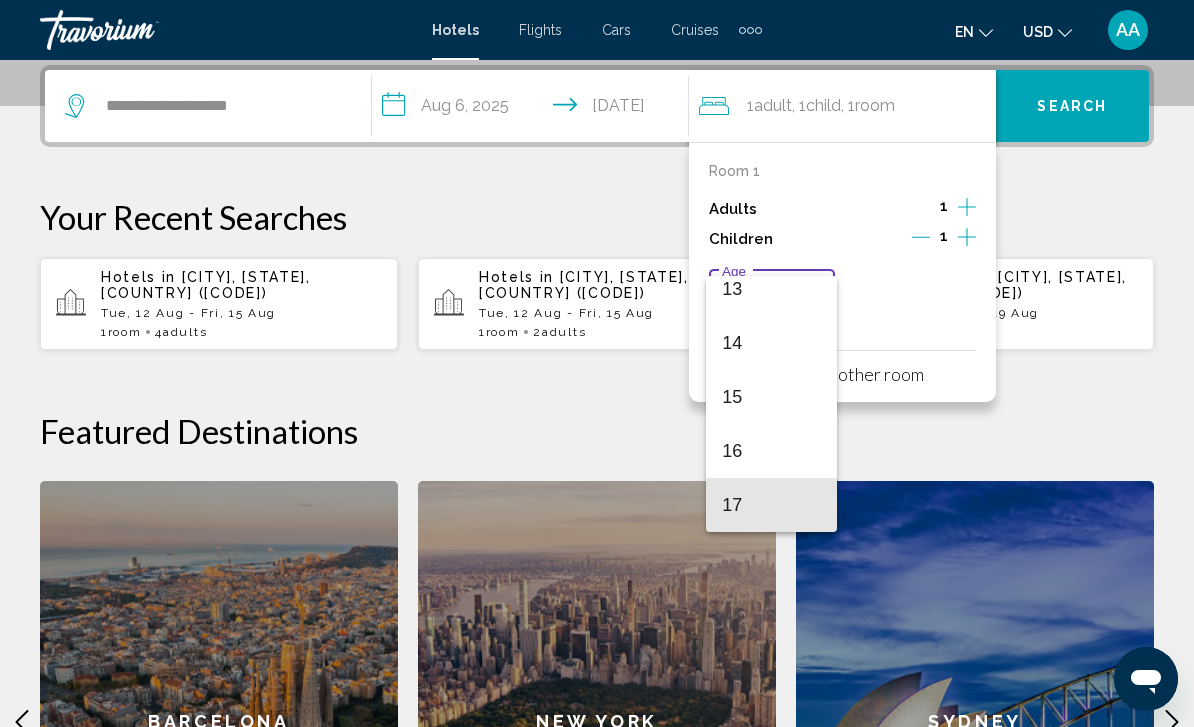 click on "17" at bounding box center [771, 505] 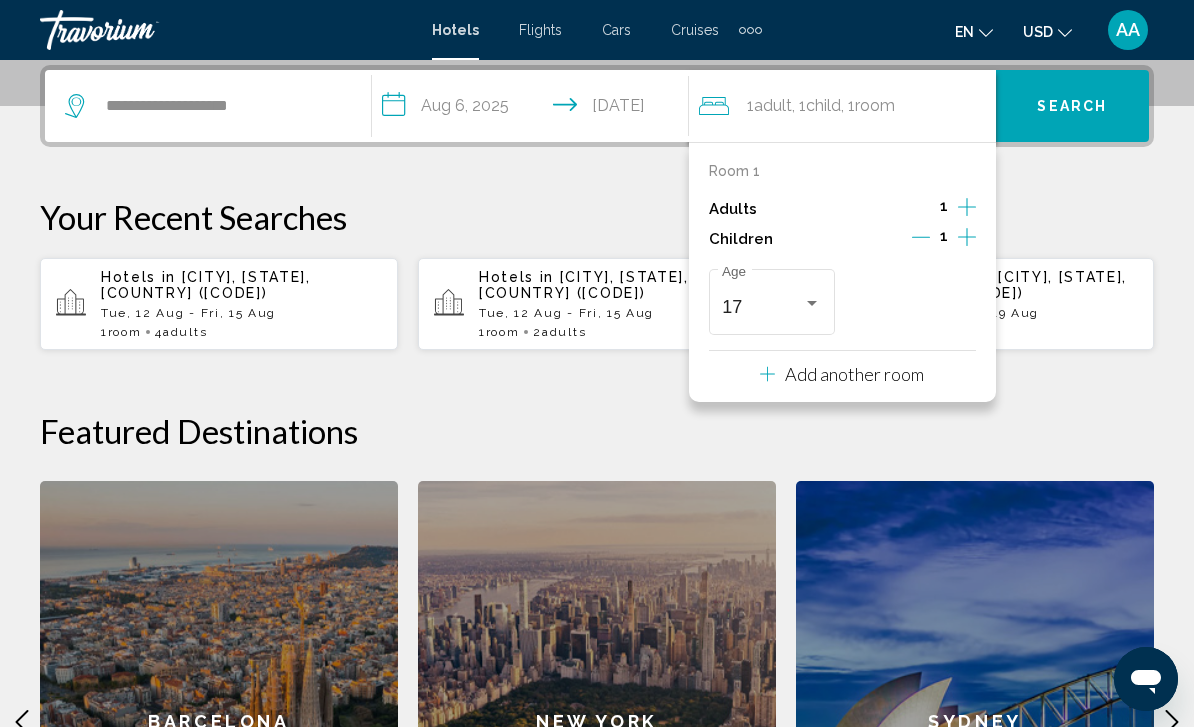 click on "Search" at bounding box center [1072, 107] 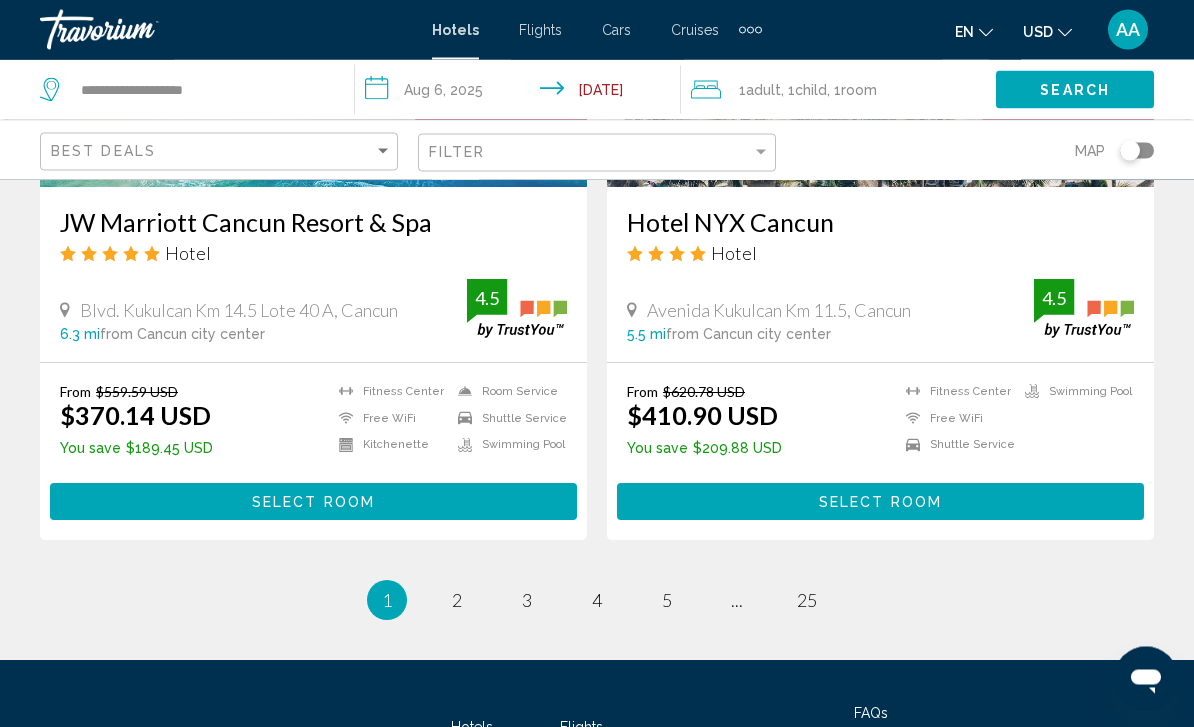 scroll, scrollTop: 4050, scrollLeft: 0, axis: vertical 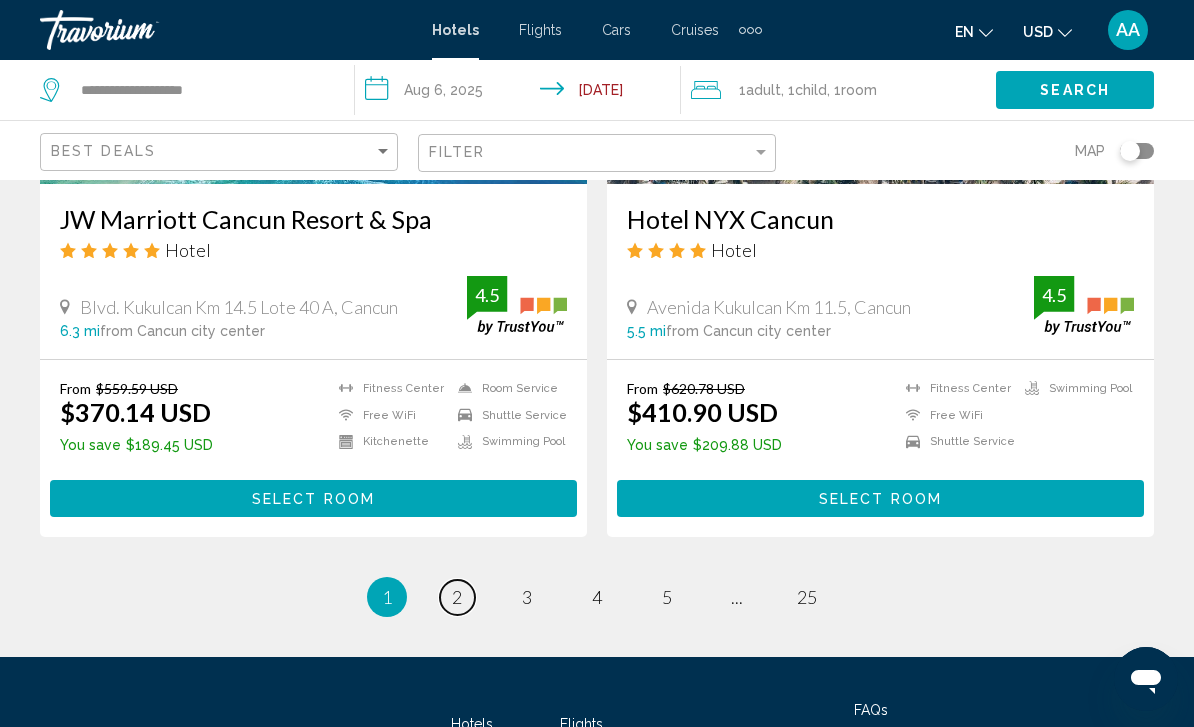 click on "2" at bounding box center [457, 597] 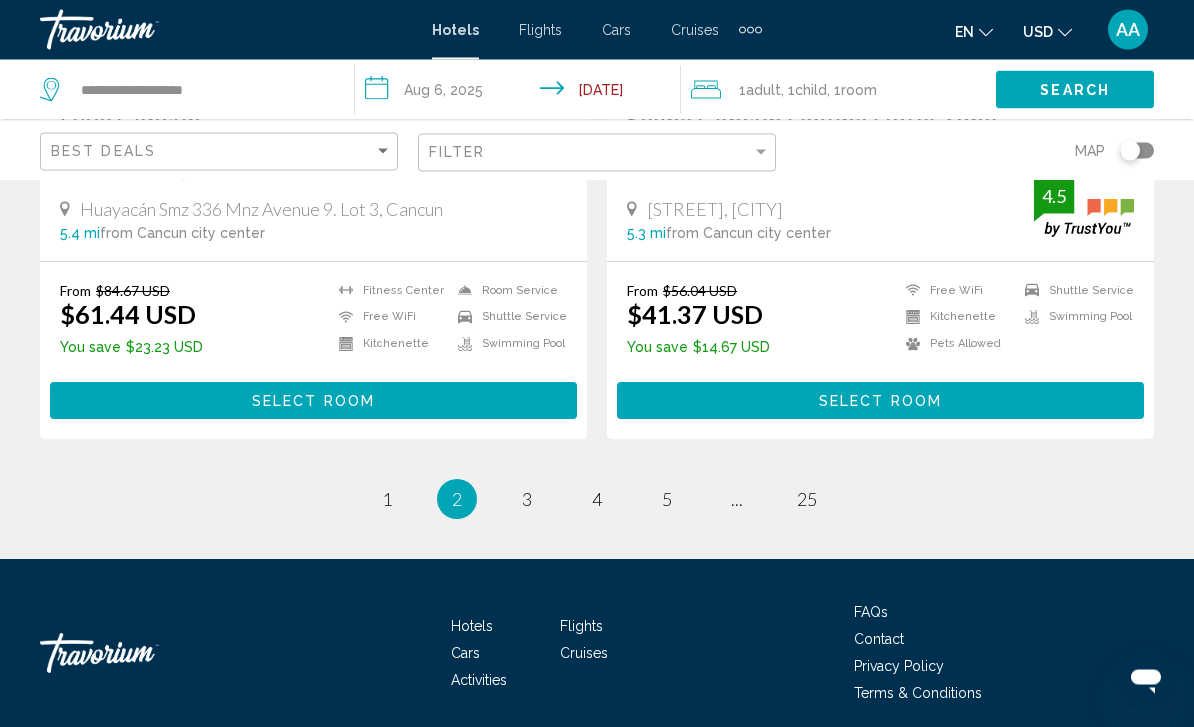 scroll, scrollTop: 4099, scrollLeft: 0, axis: vertical 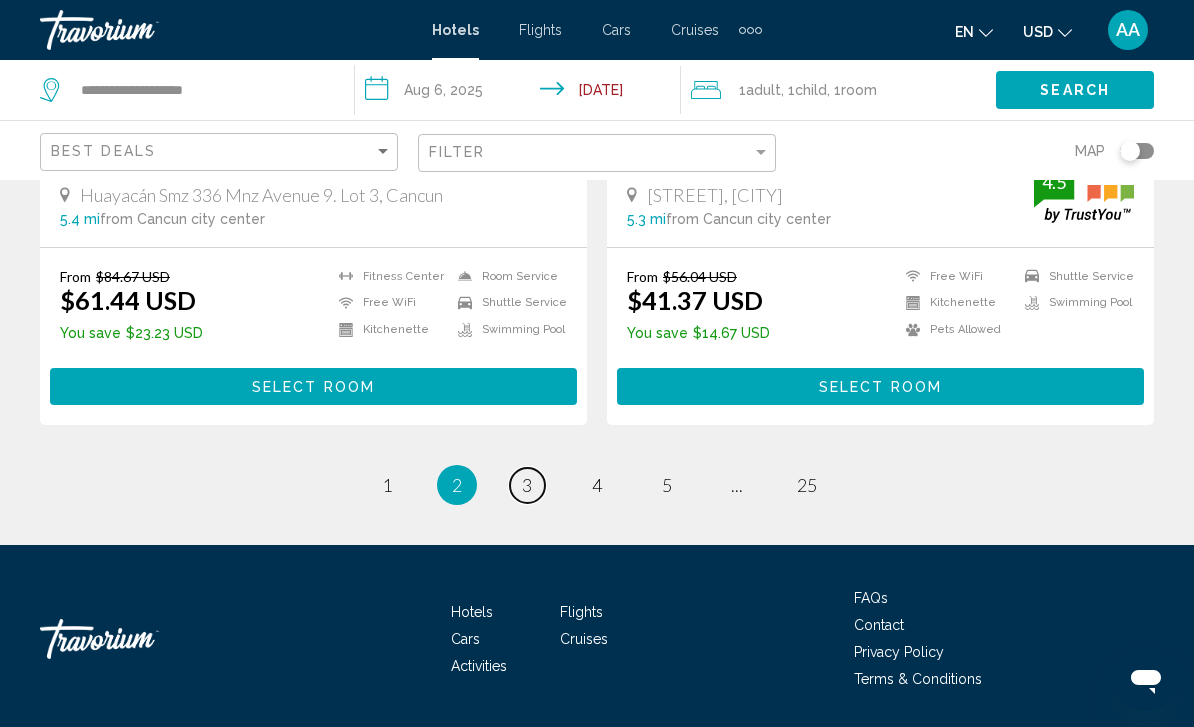 click on "3" at bounding box center (527, 485) 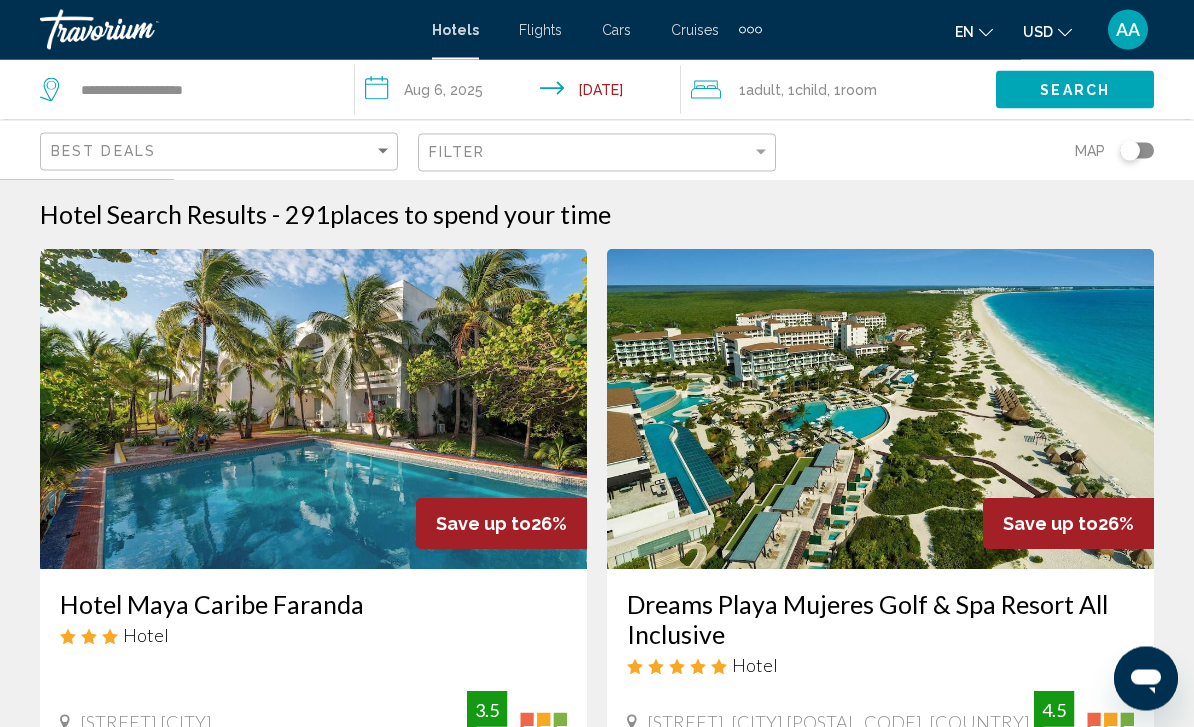 scroll, scrollTop: 0, scrollLeft: 0, axis: both 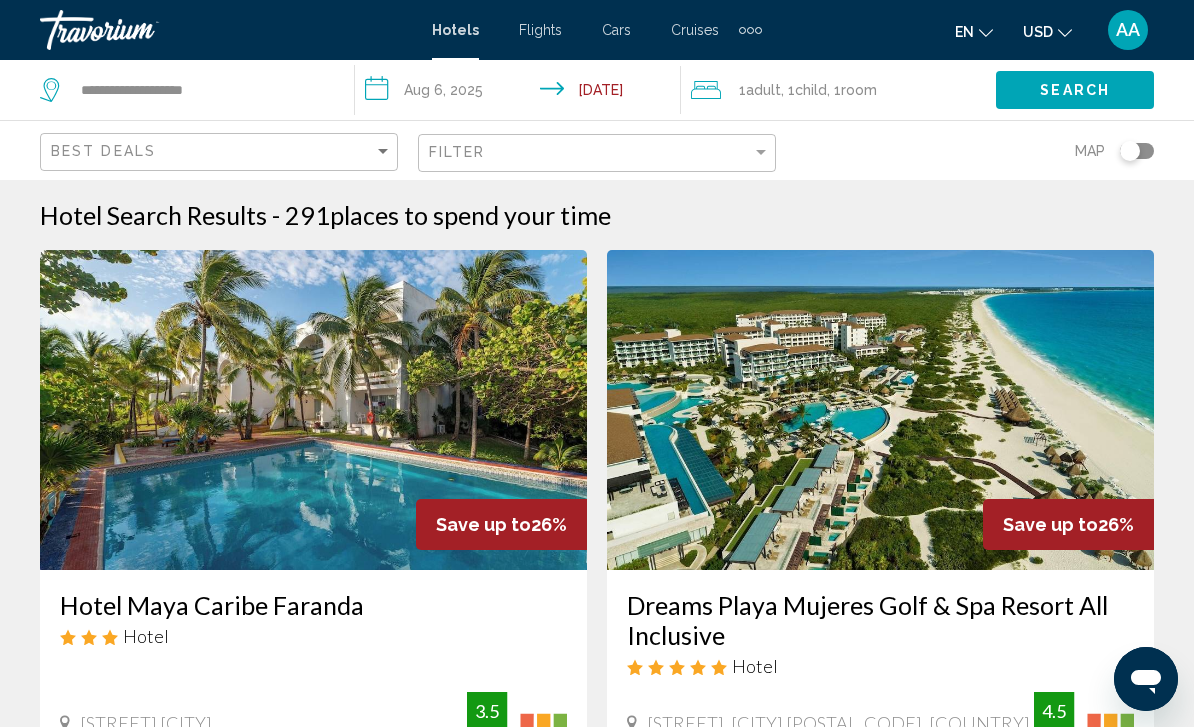 click on "Dreams Playa Mujeres Golf & Spa Resort All Inclusive" at bounding box center [880, 620] 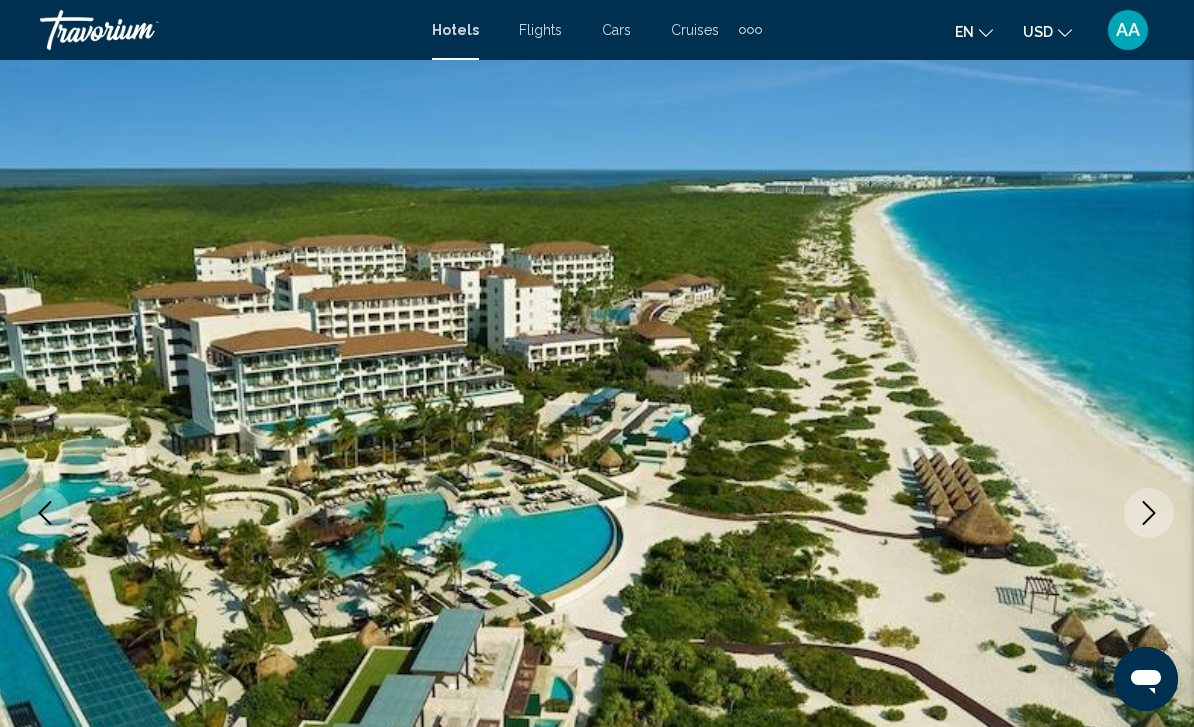 scroll, scrollTop: 0, scrollLeft: 0, axis: both 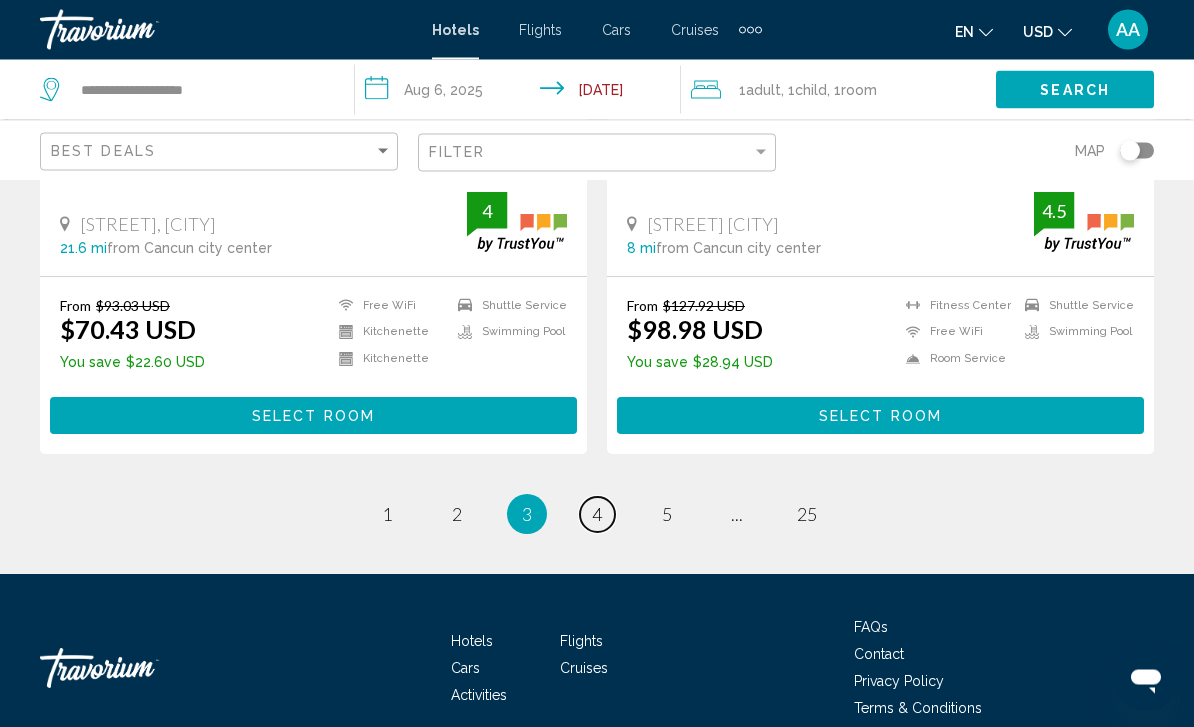 click on "page  4" at bounding box center [597, 515] 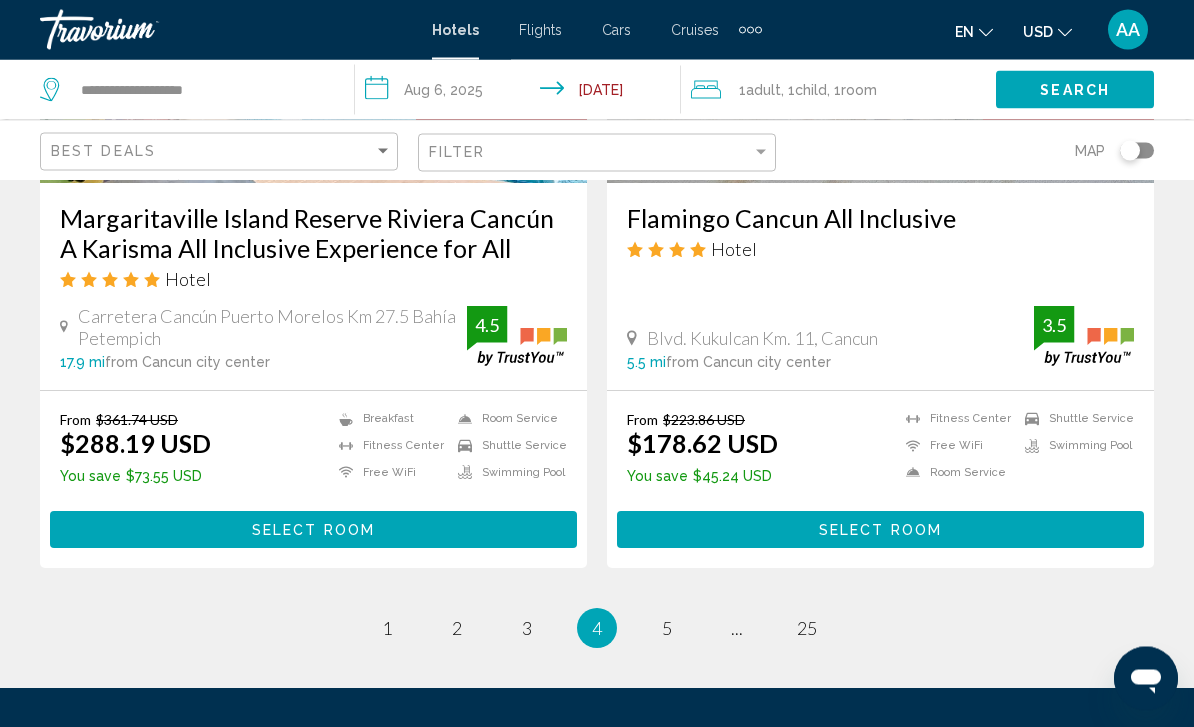 scroll, scrollTop: 4084, scrollLeft: 0, axis: vertical 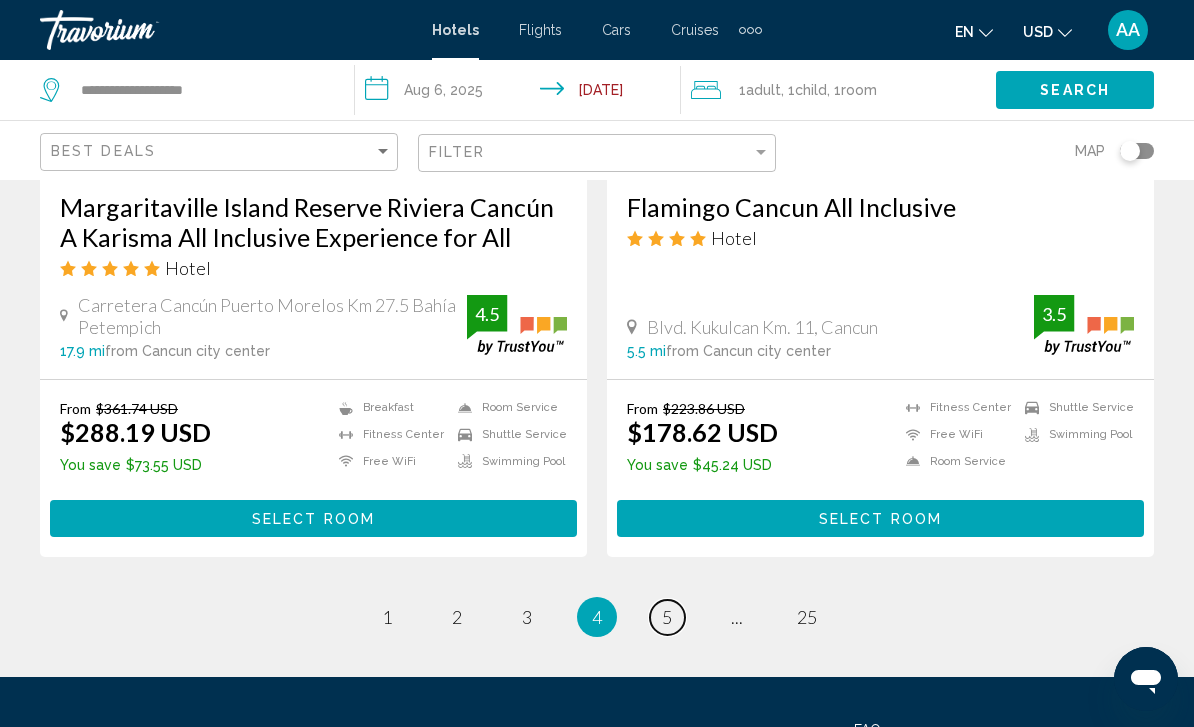 click on "page  5" at bounding box center [667, 617] 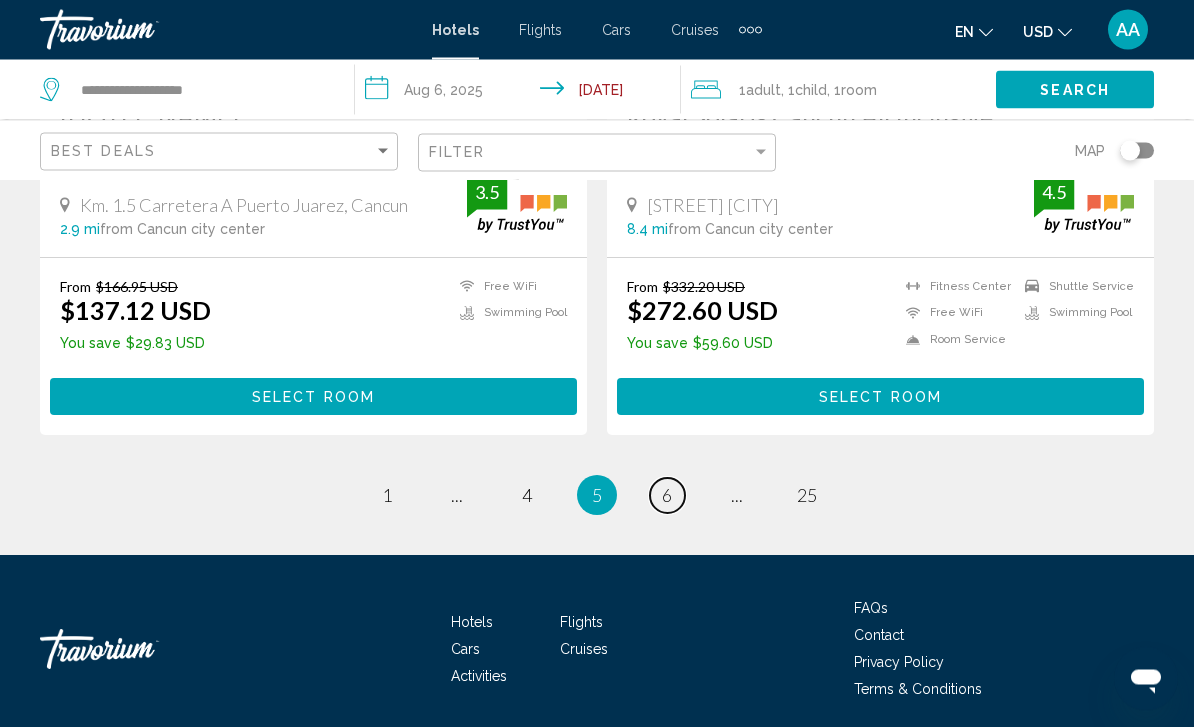 scroll, scrollTop: 4089, scrollLeft: 0, axis: vertical 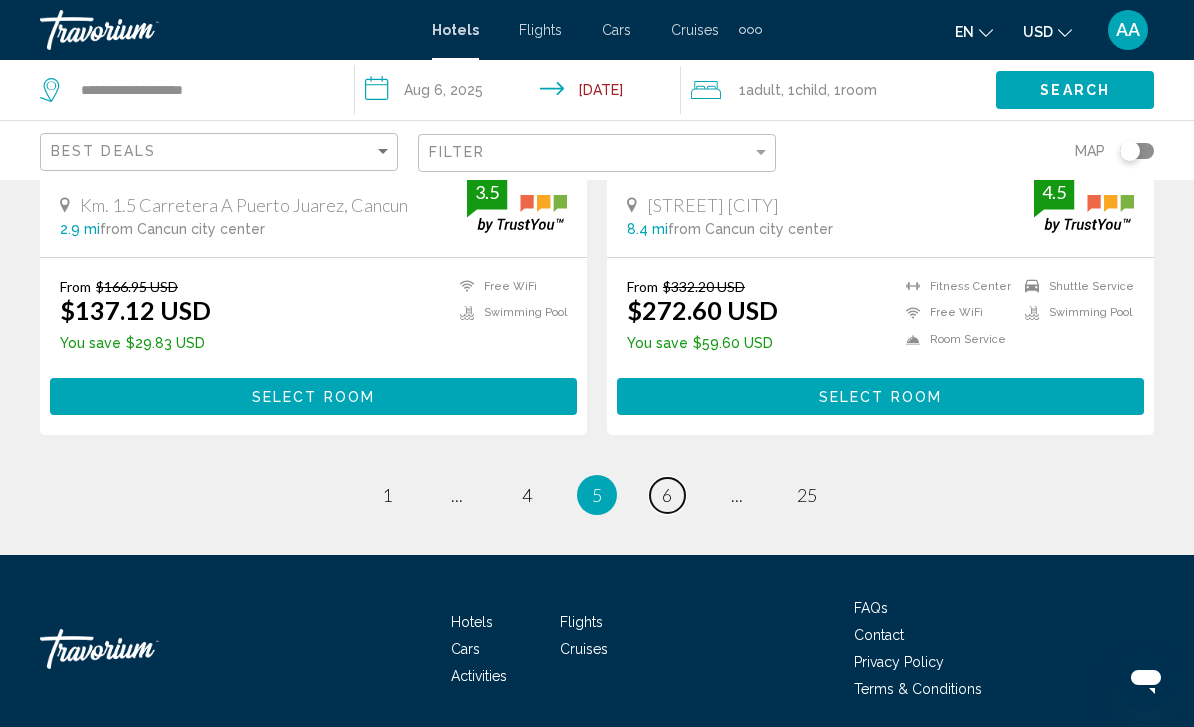 click on "page  6" at bounding box center (667, 495) 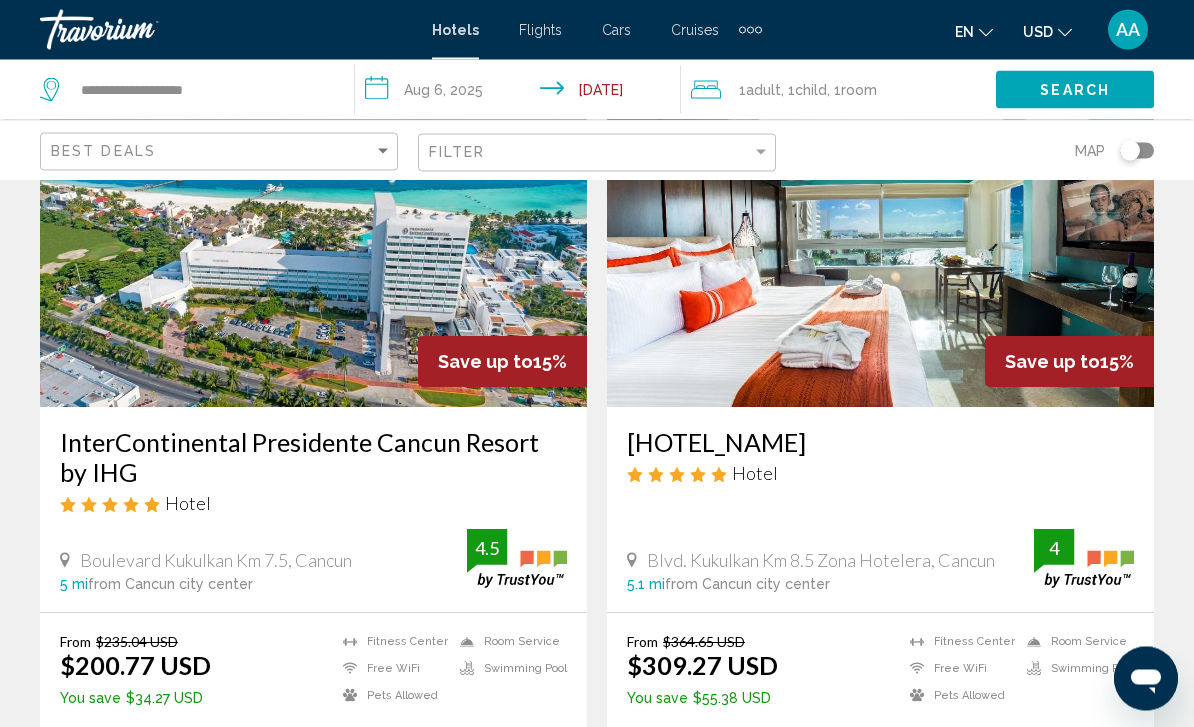 scroll, scrollTop: 3765, scrollLeft: 0, axis: vertical 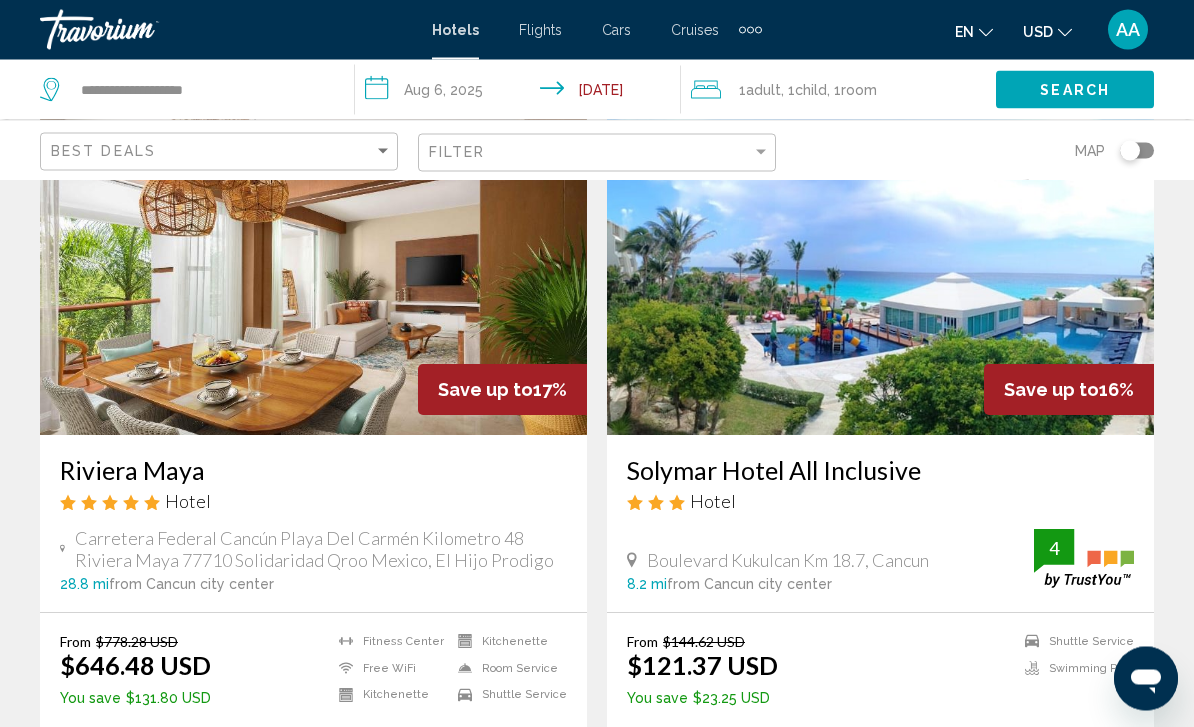 click at bounding box center [880, 276] 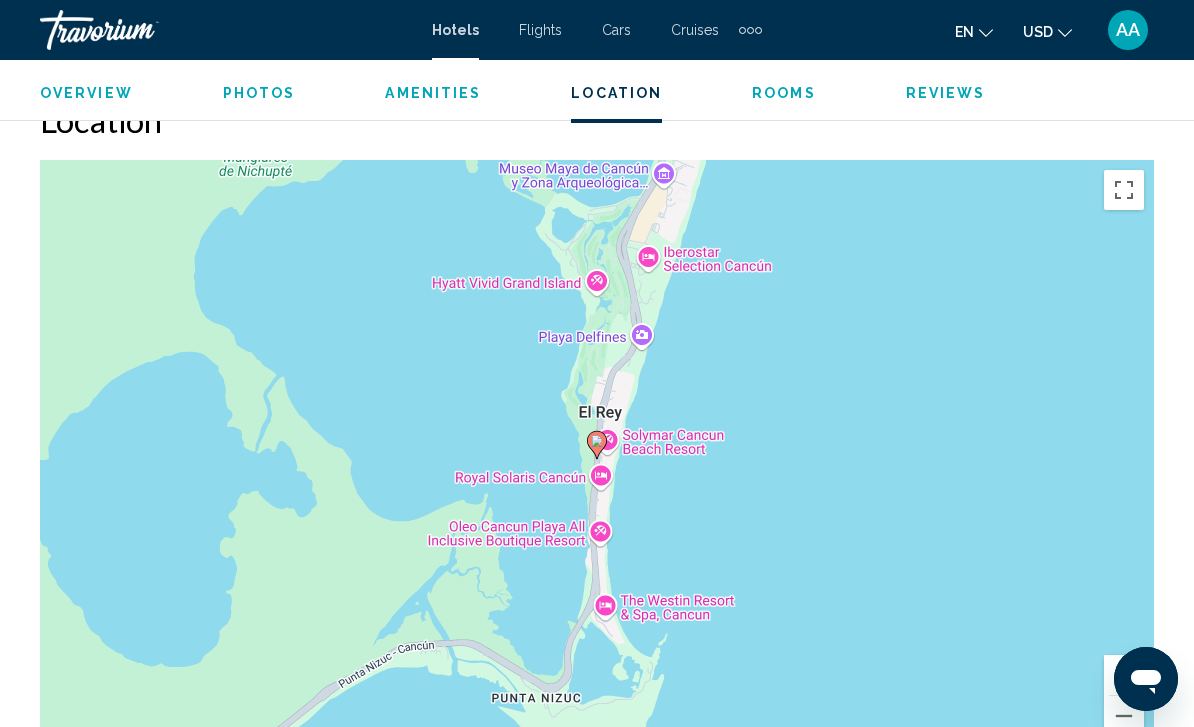 scroll, scrollTop: 2203, scrollLeft: 0, axis: vertical 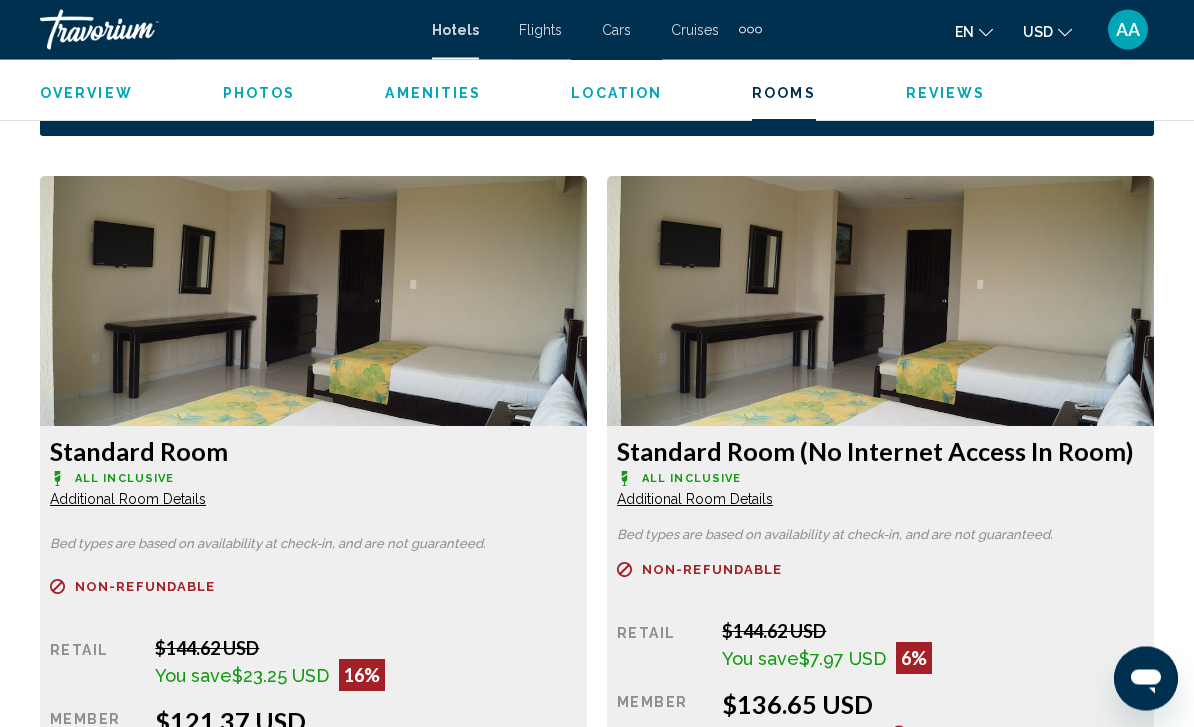 click at bounding box center (313, 302) 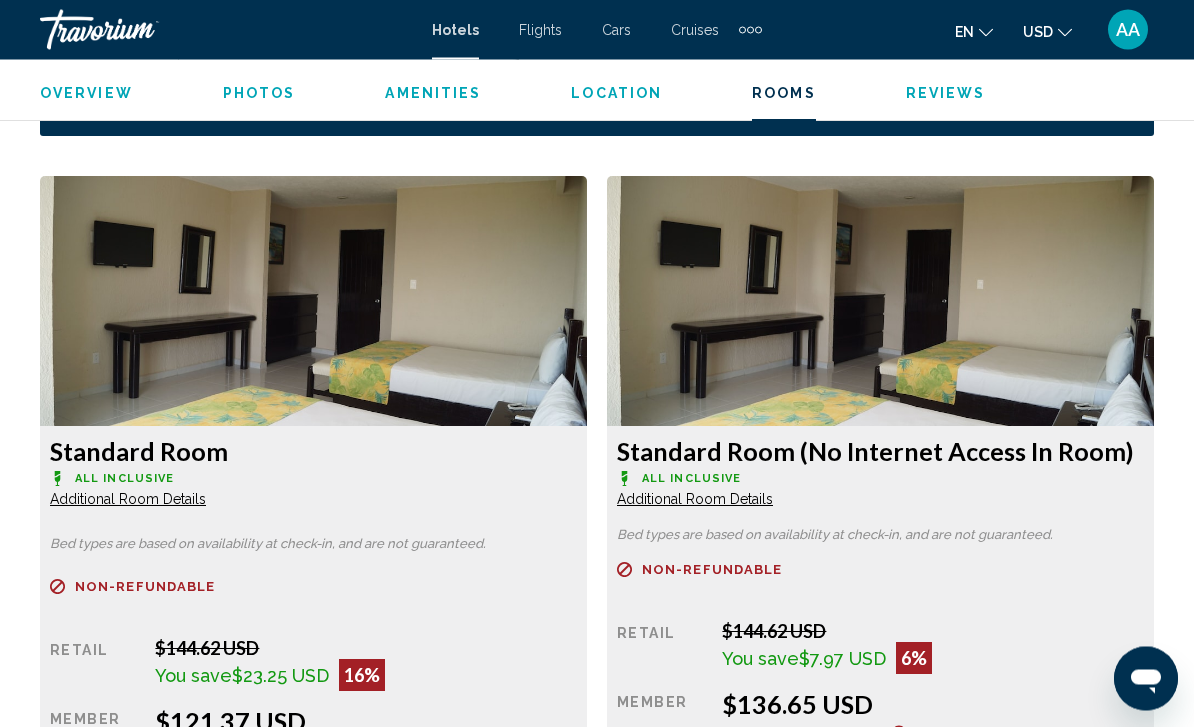 click at bounding box center [313, 302] 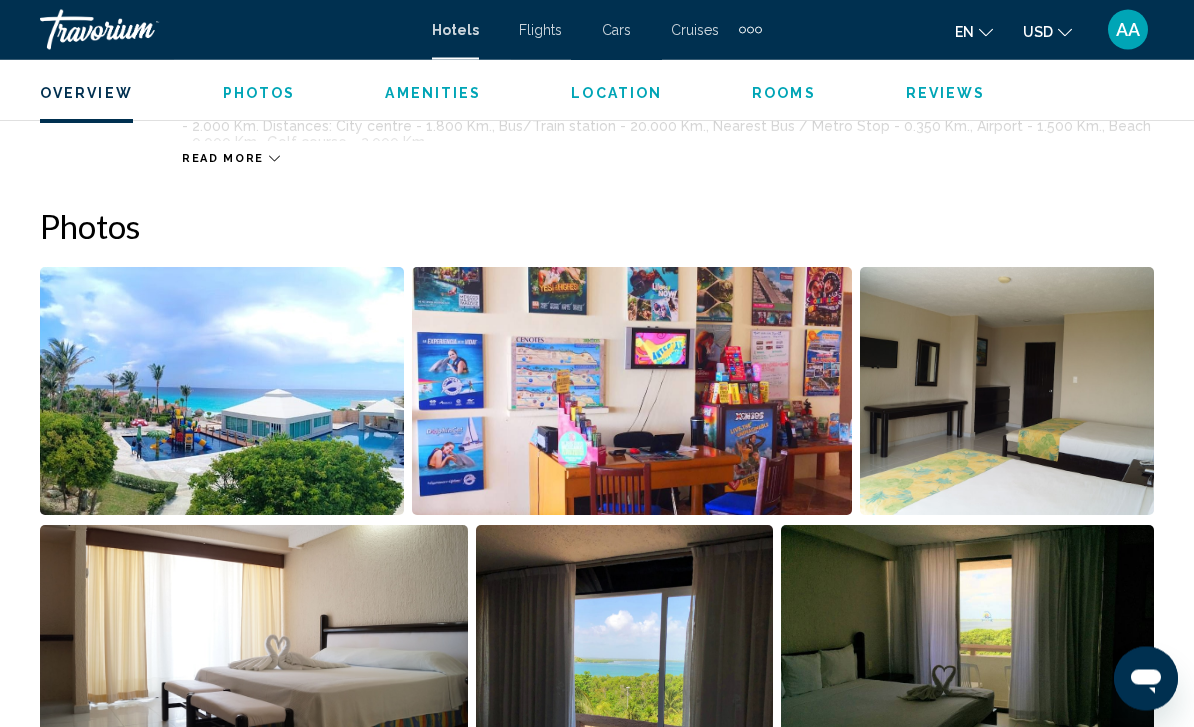 click at bounding box center (222, 392) 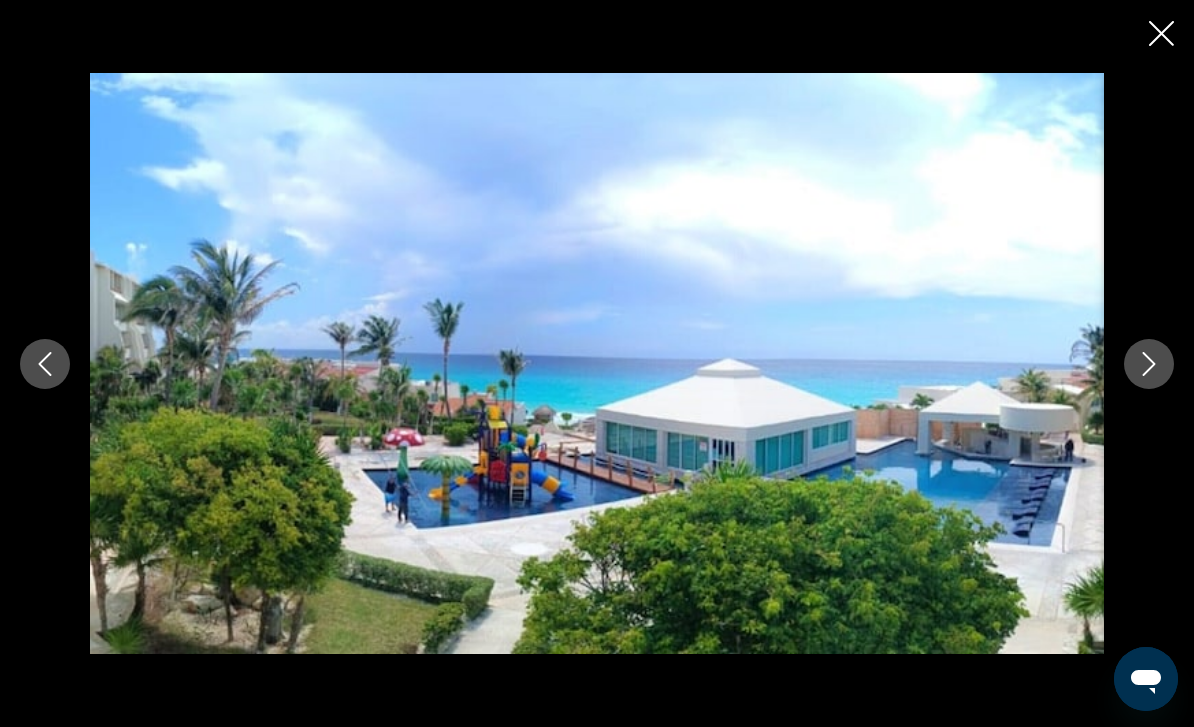 click 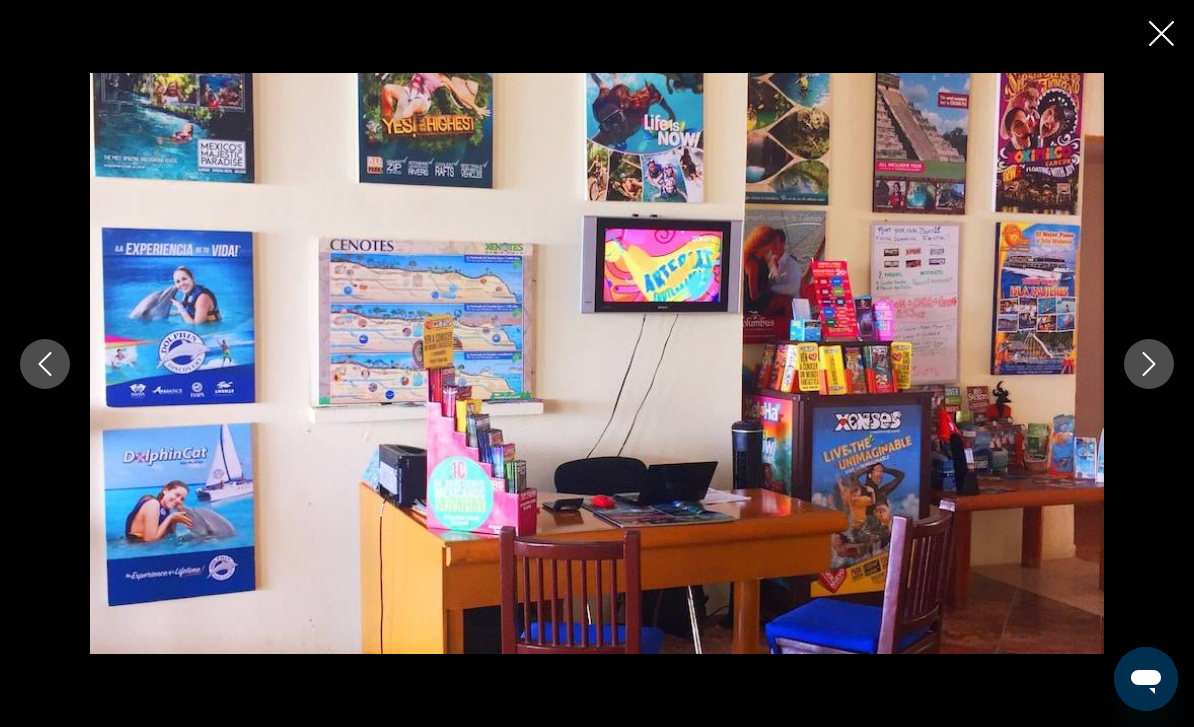 click at bounding box center [1149, 364] 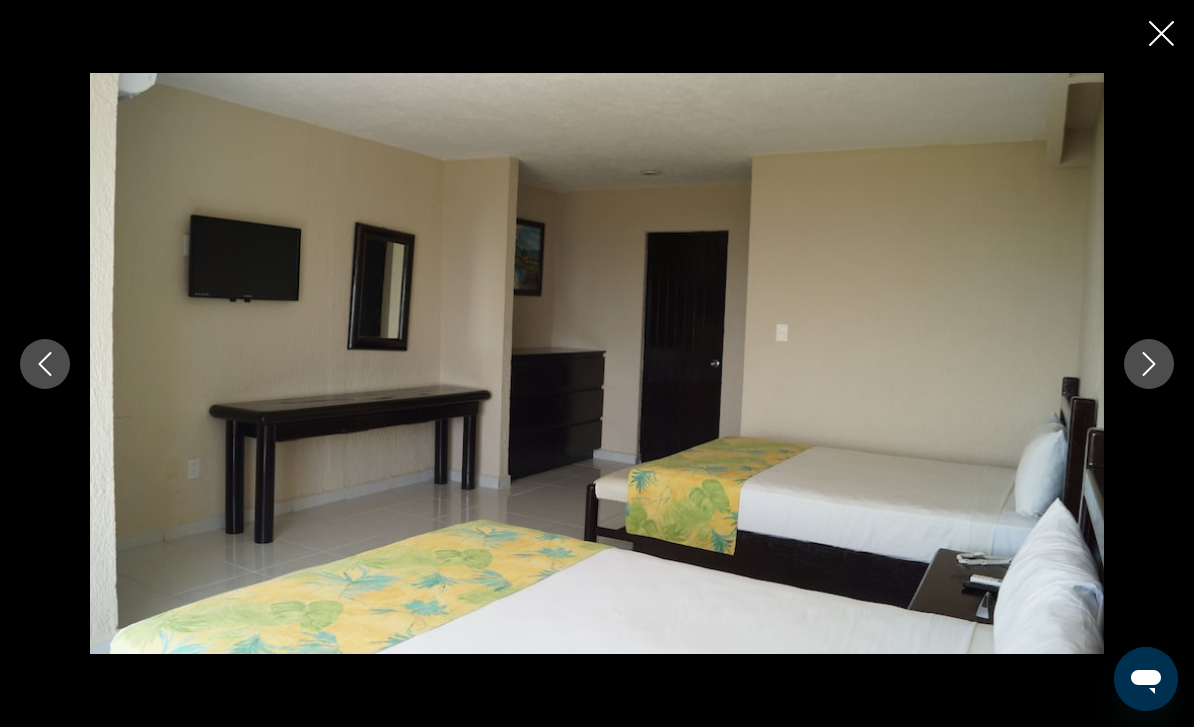click 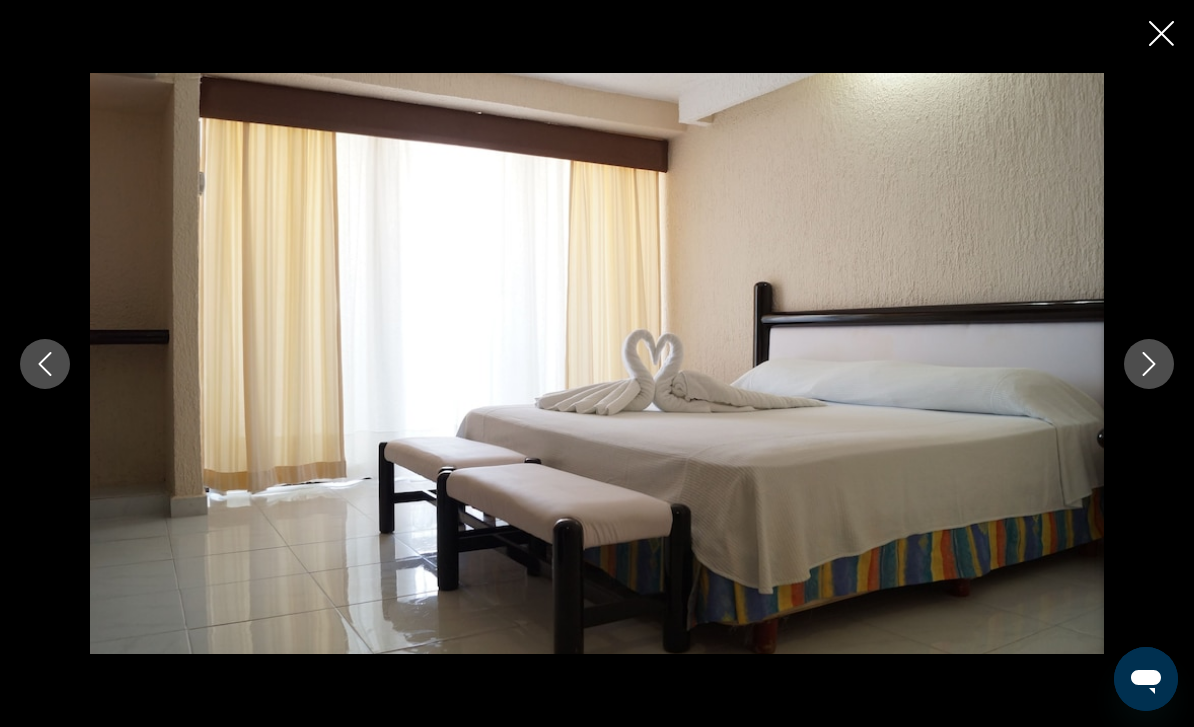 click 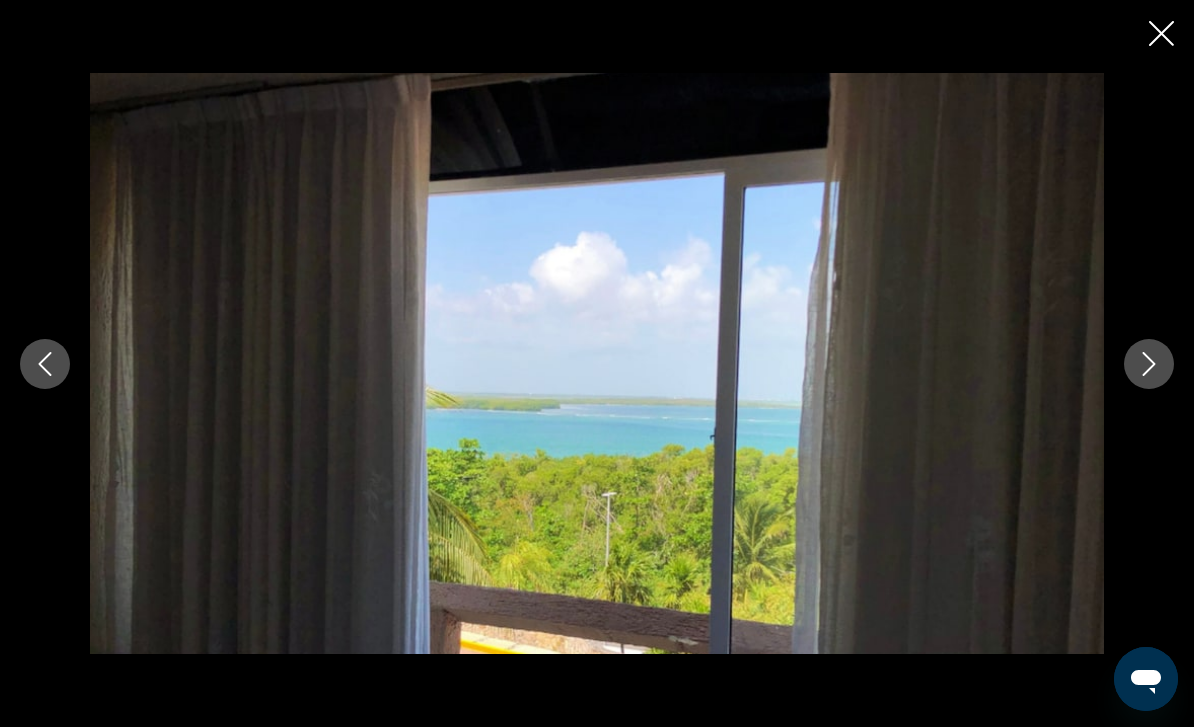 click 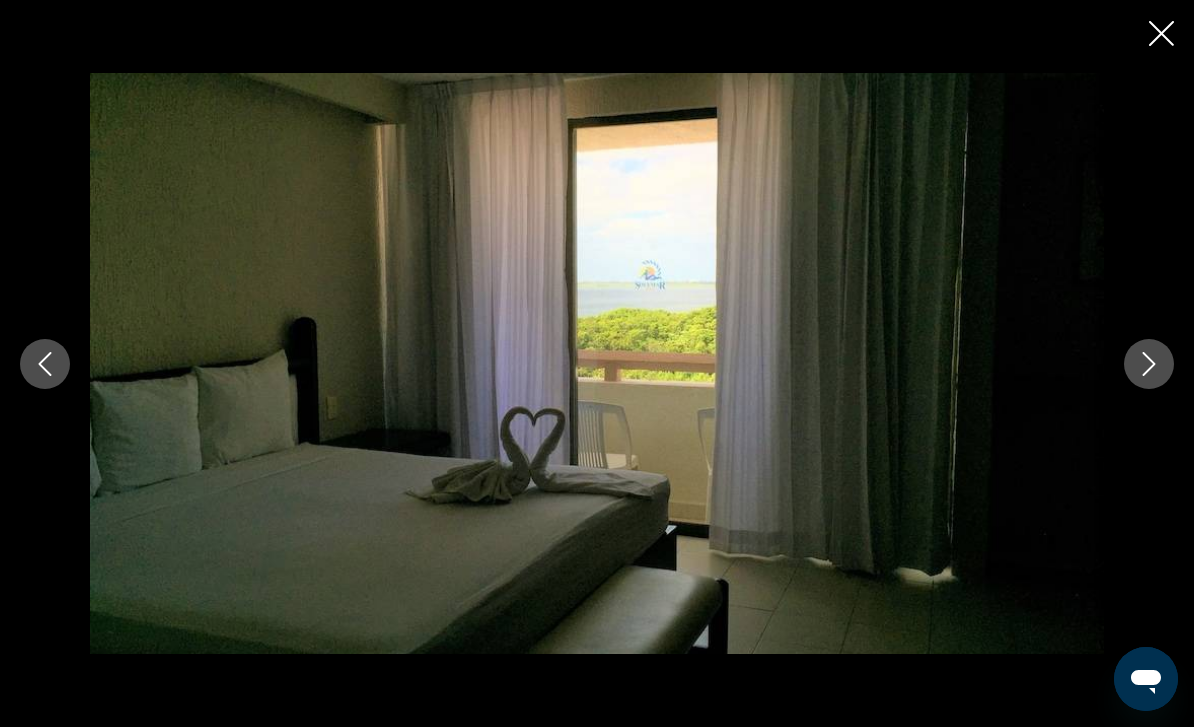 click 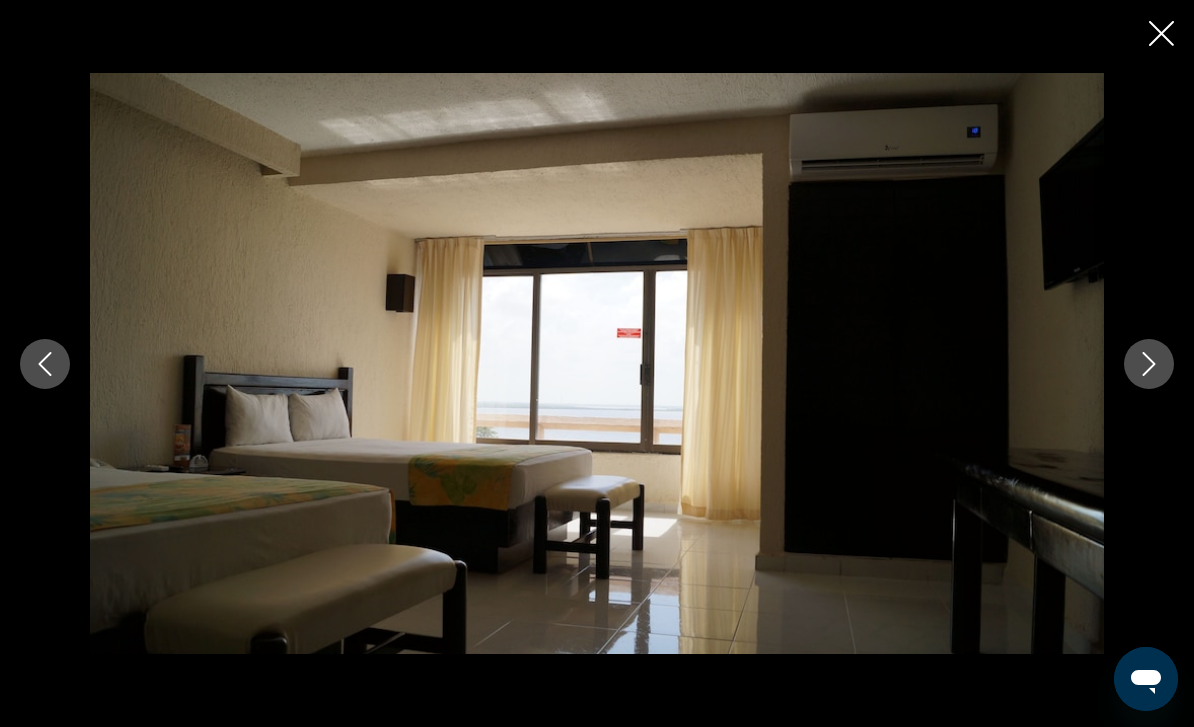 click 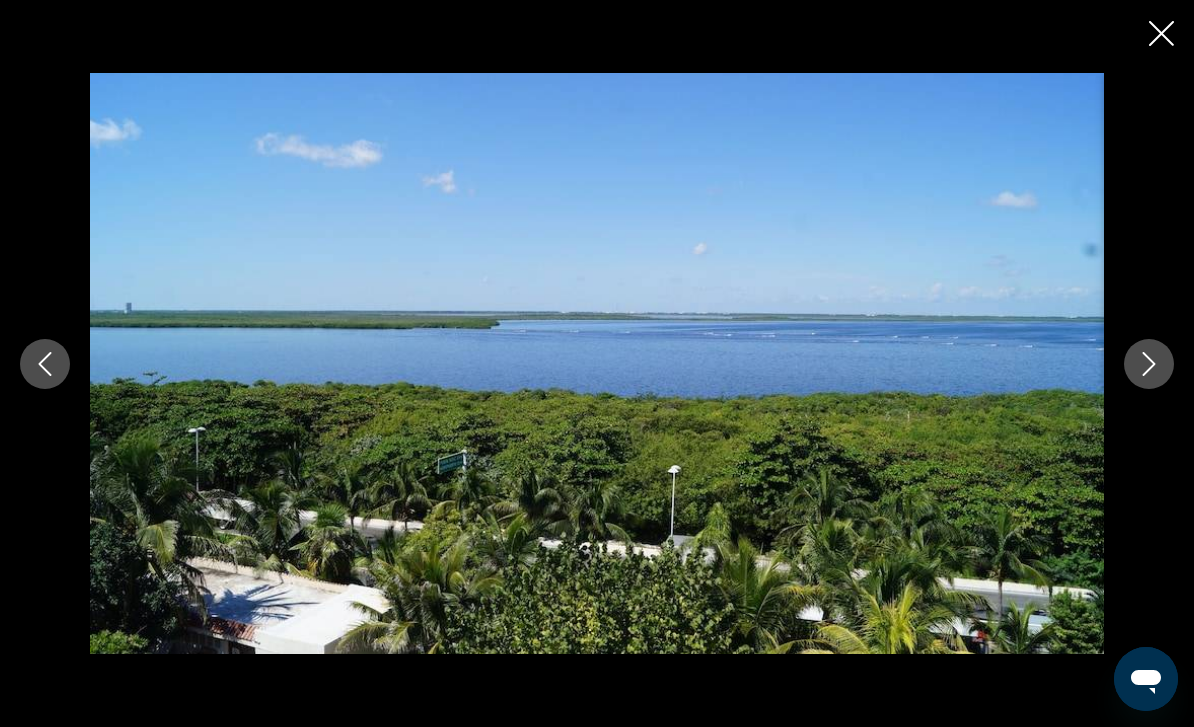 click 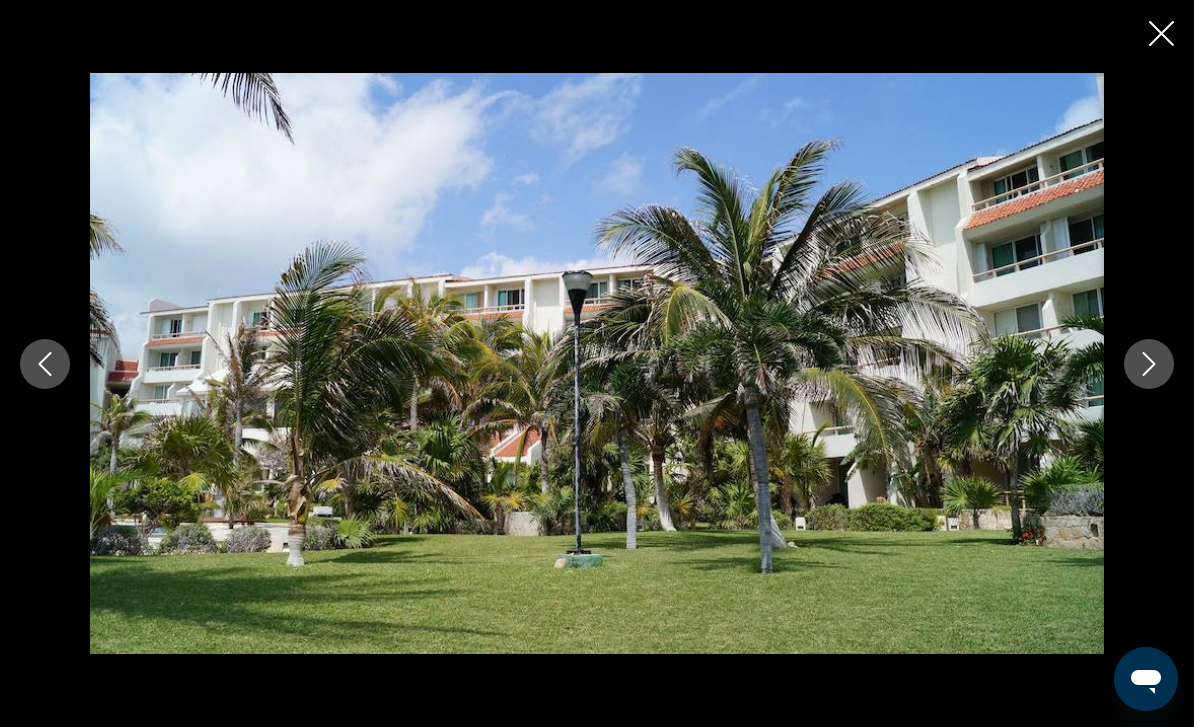 click 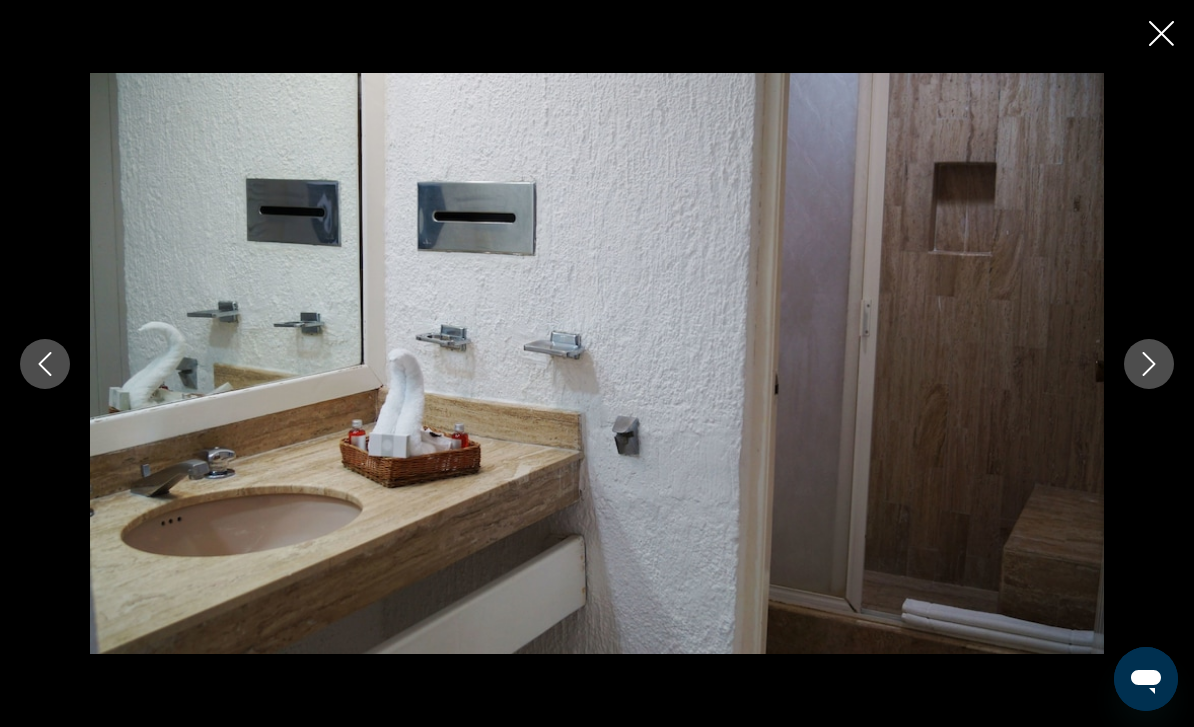 click at bounding box center (1149, 364) 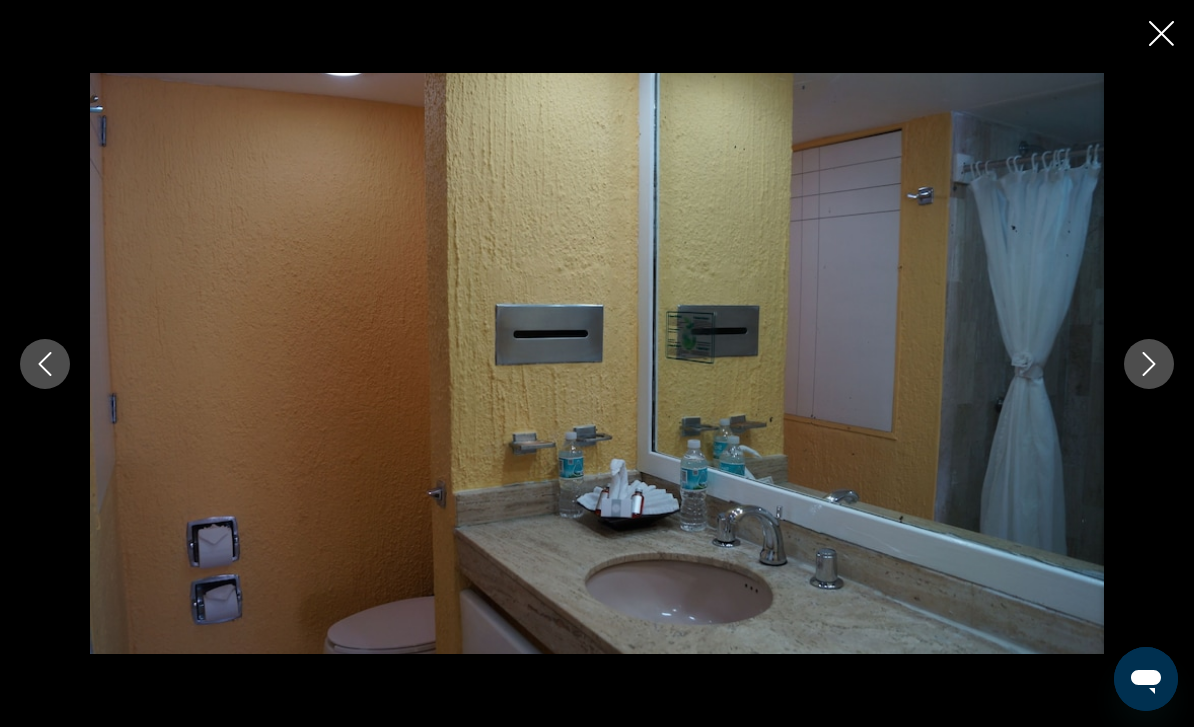click 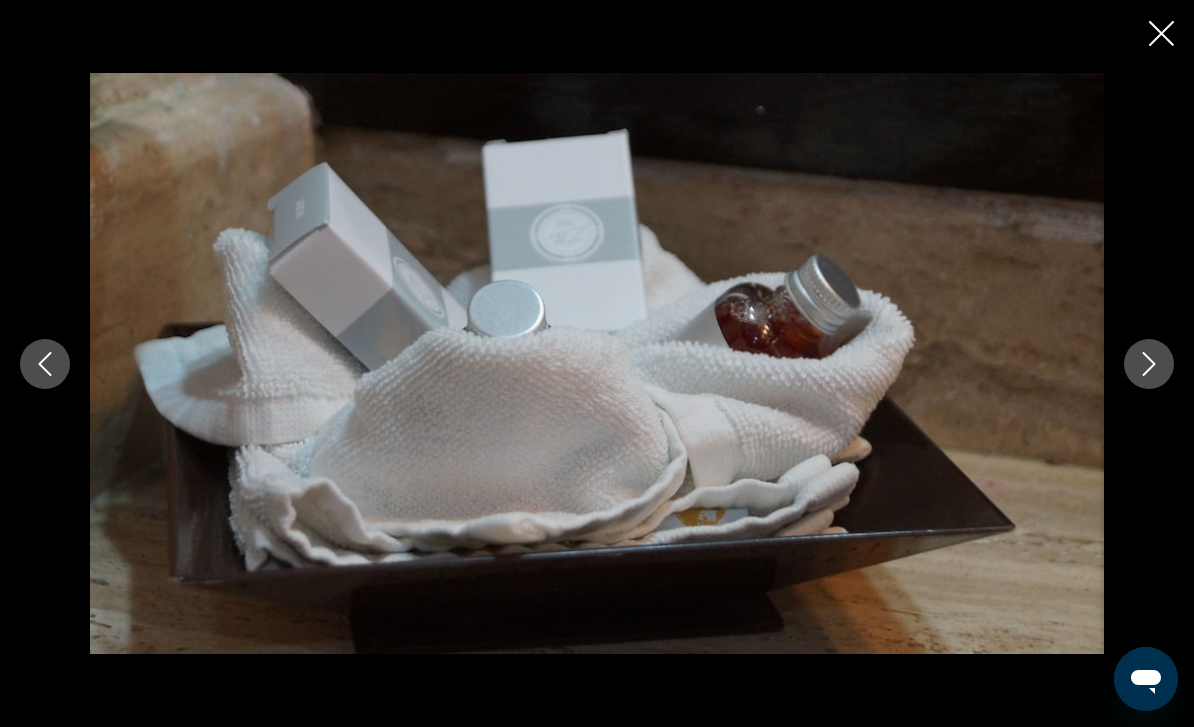 click 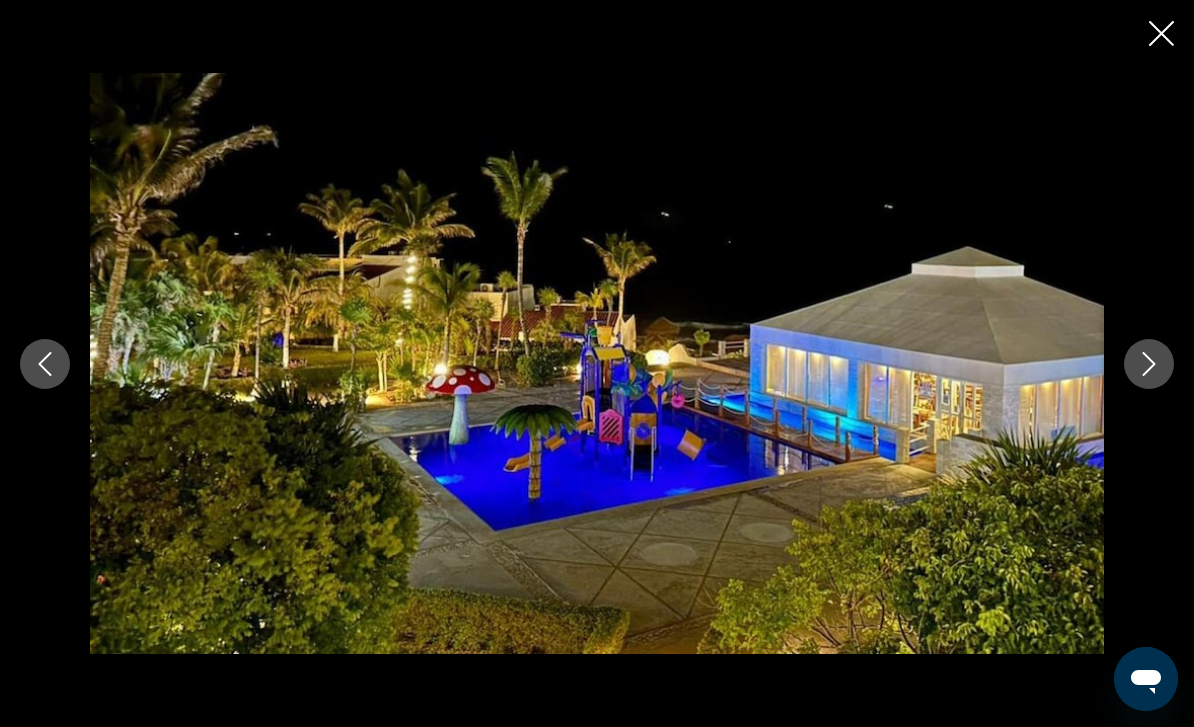 click 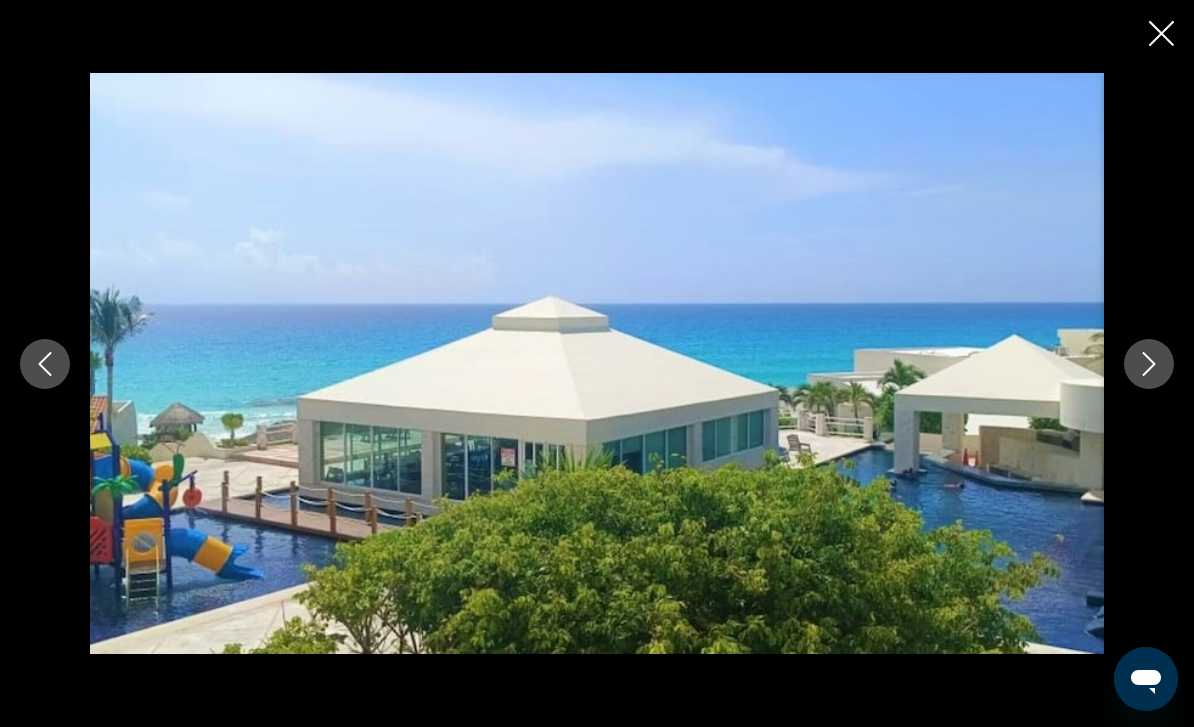 click 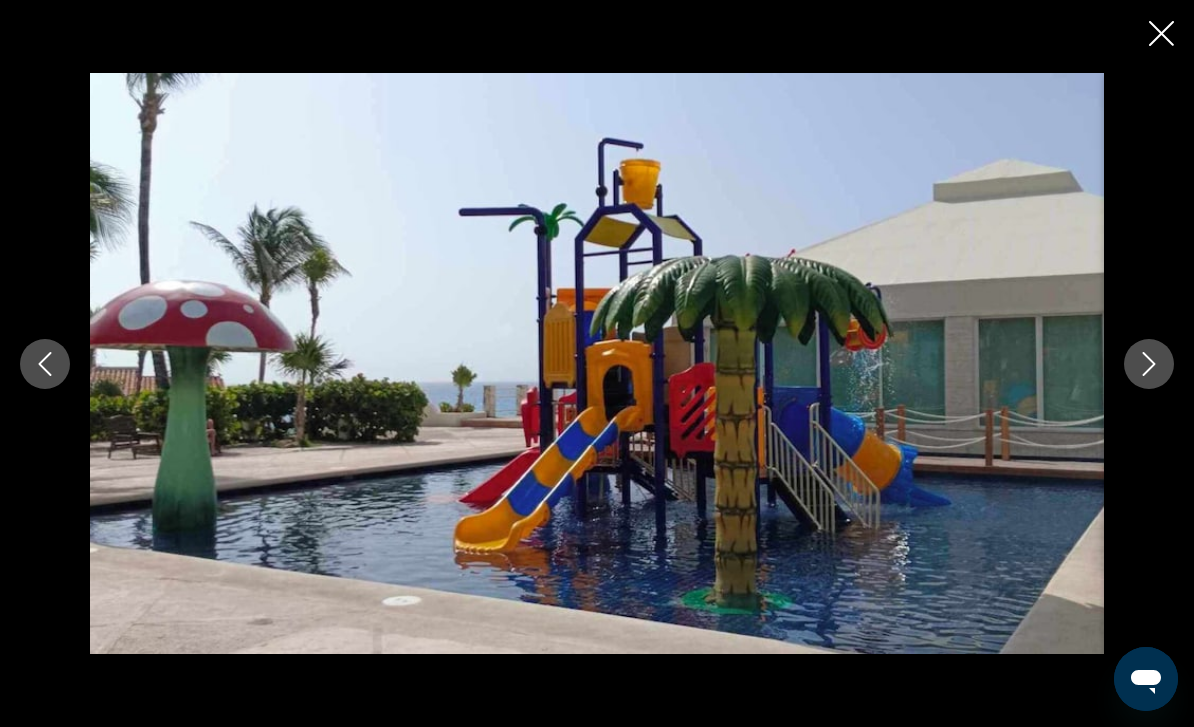 click 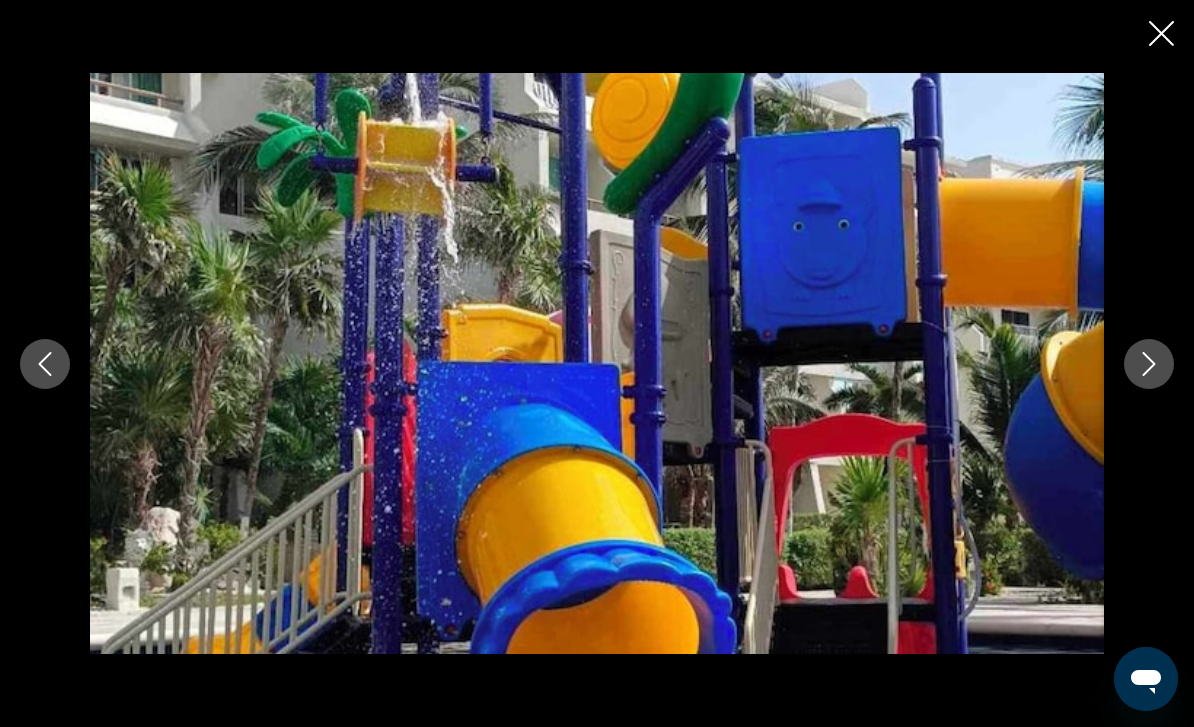 click 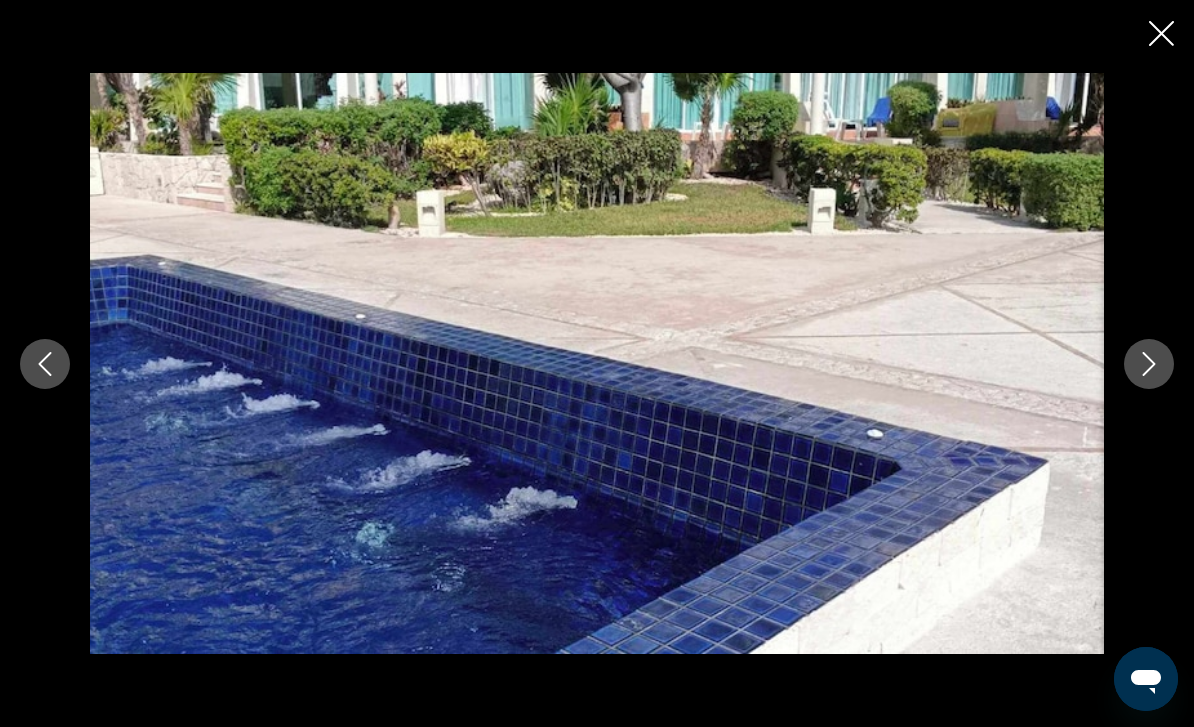 click 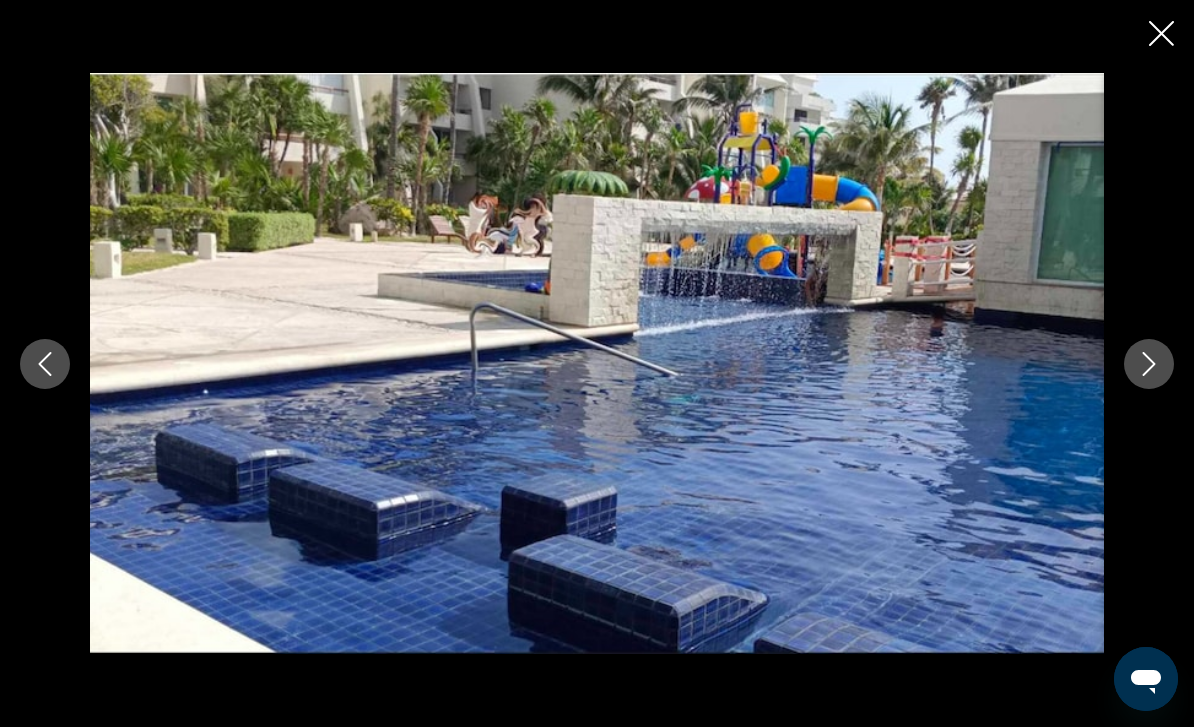 click 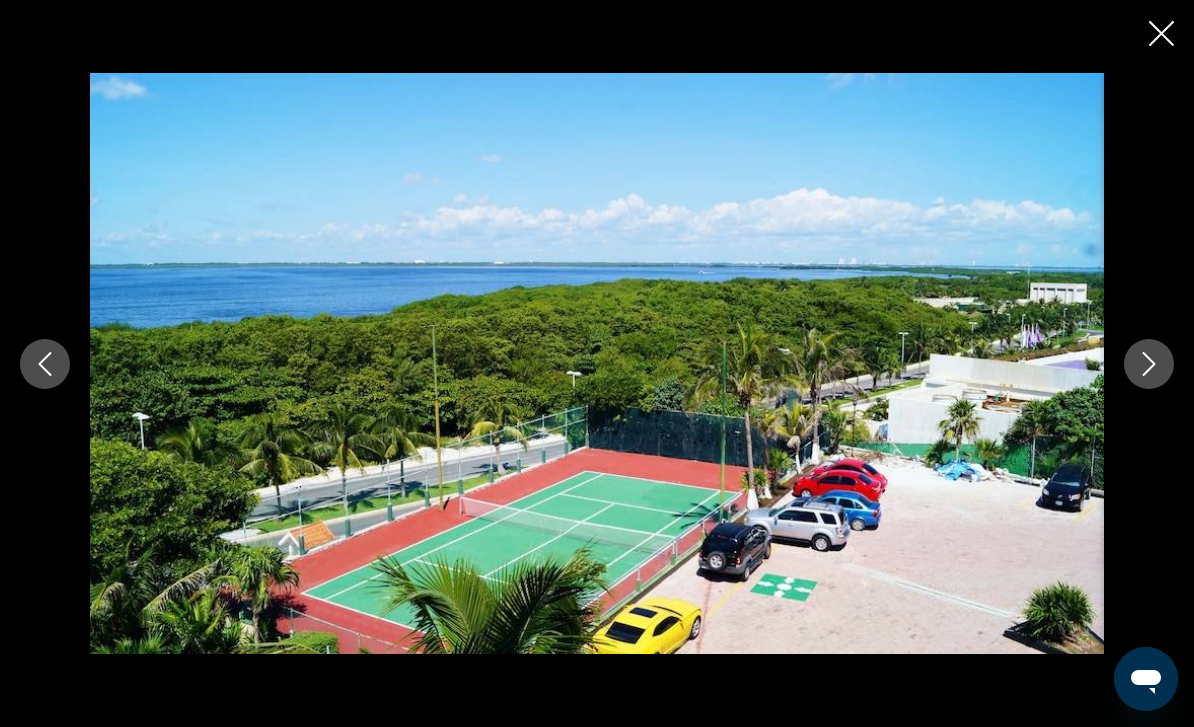 click 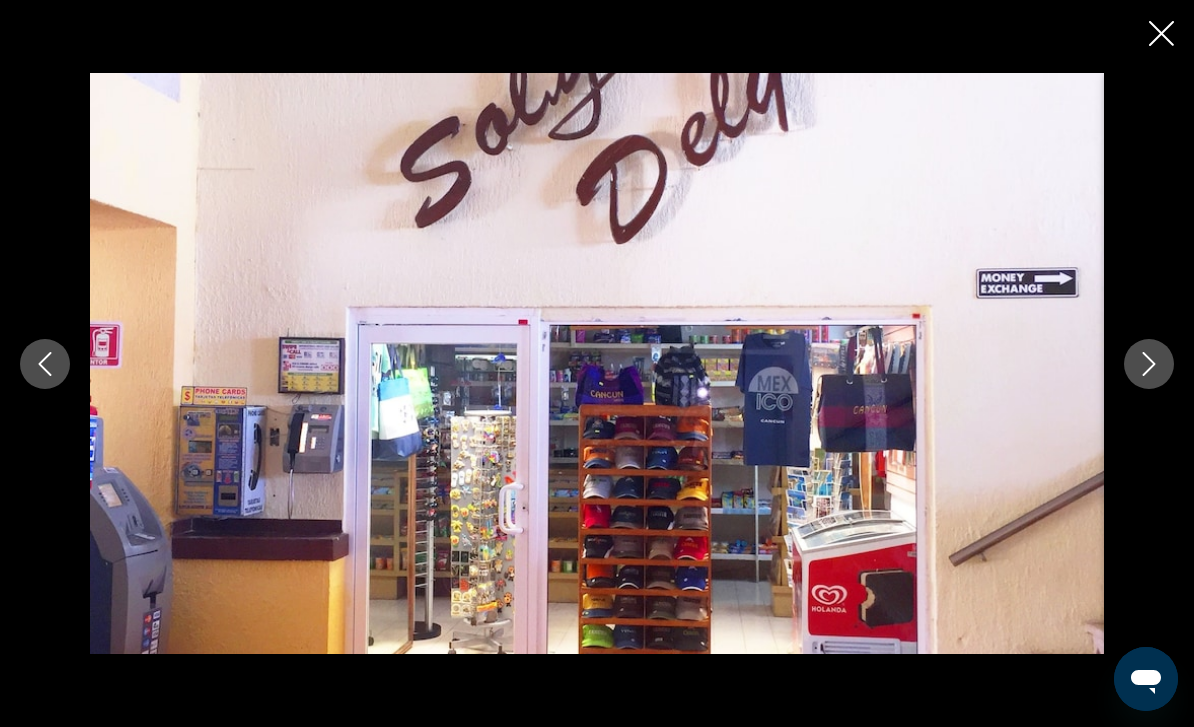 click 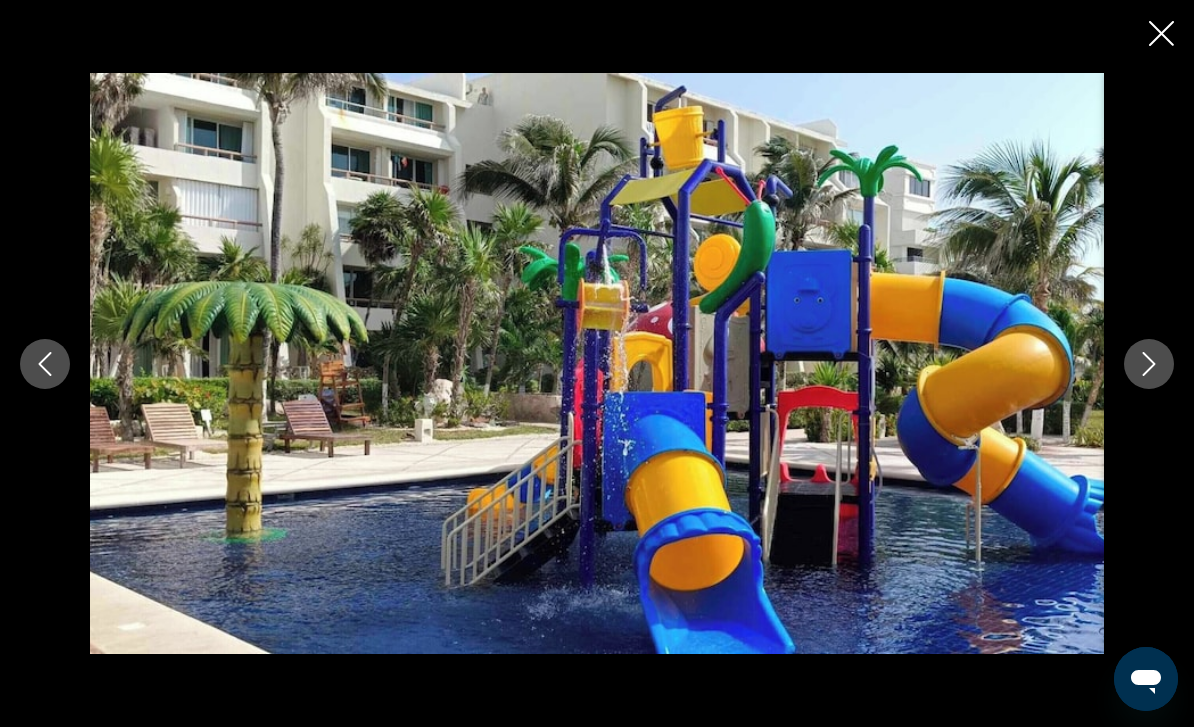 click 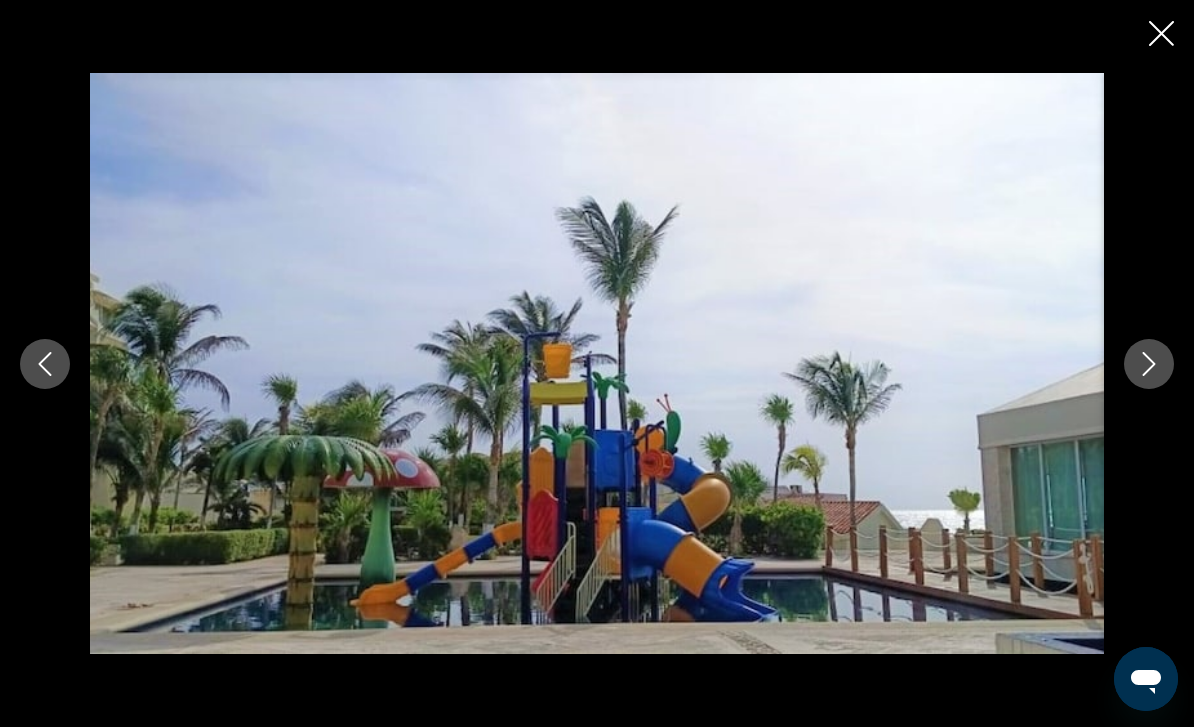 click at bounding box center [1149, 364] 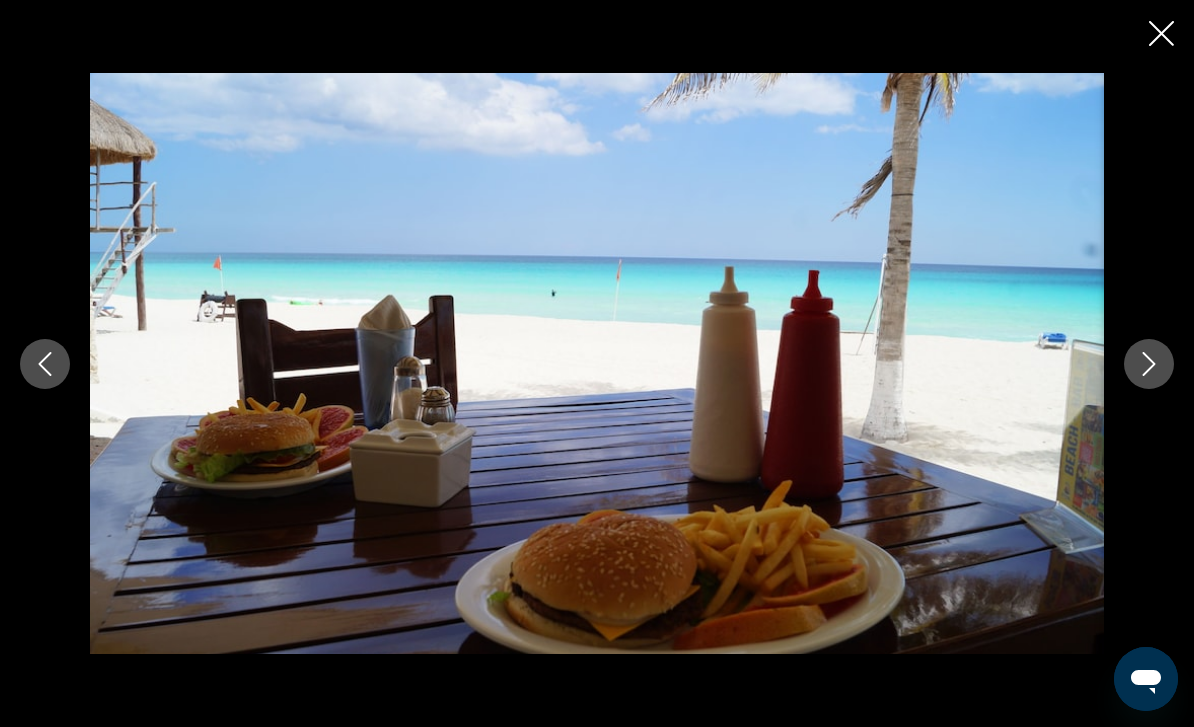 click 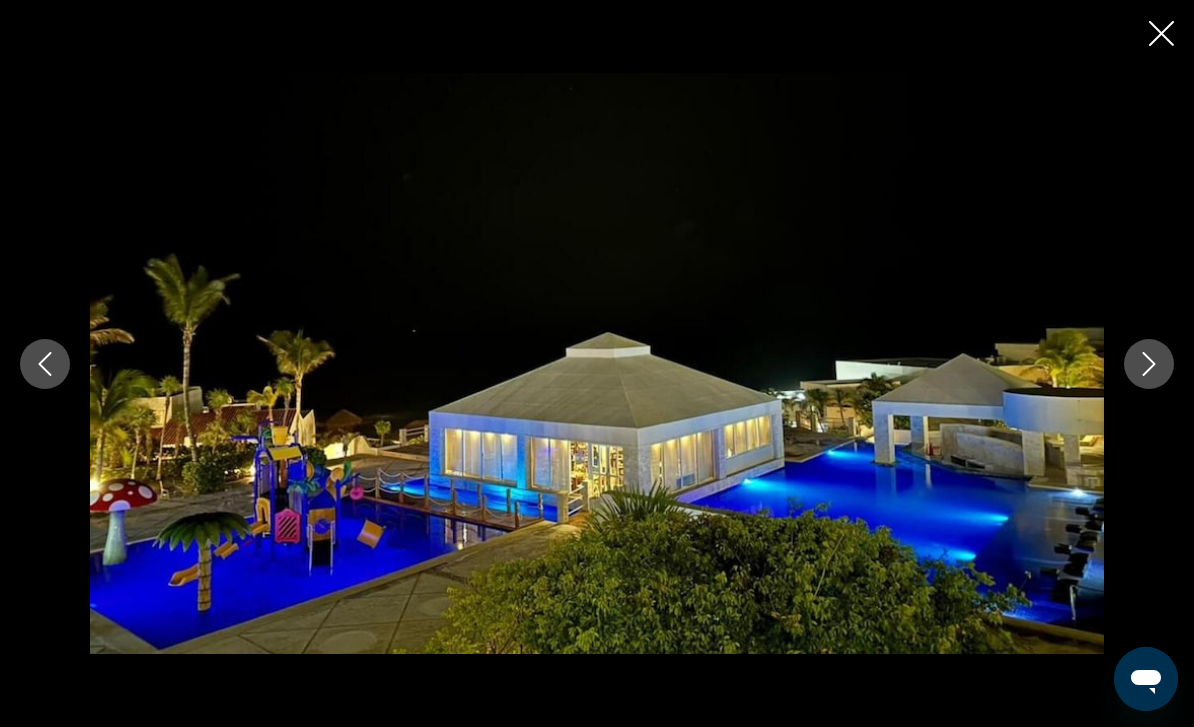 click 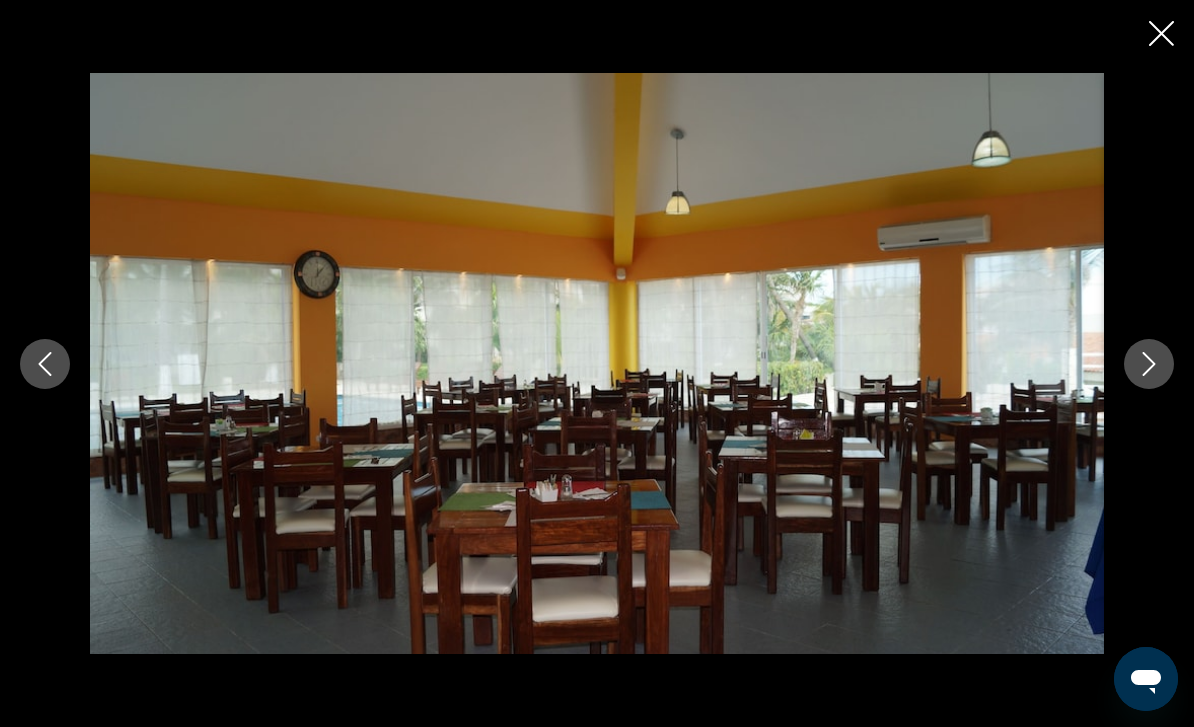 click 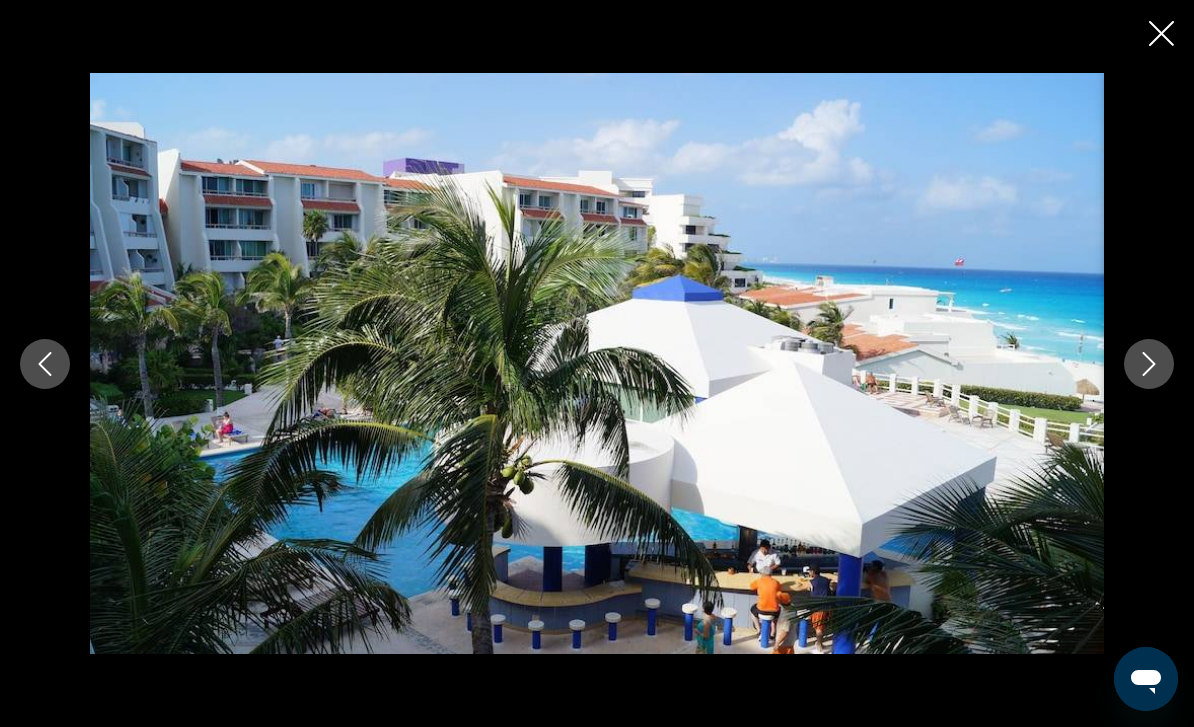 click 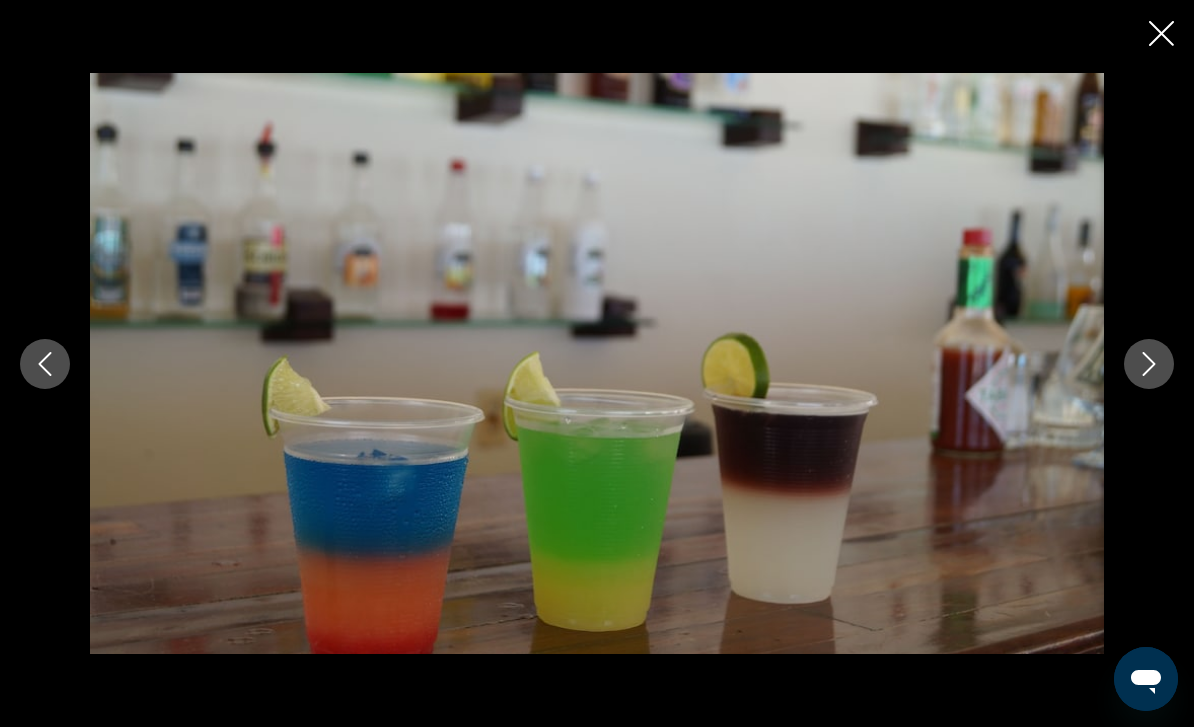 click 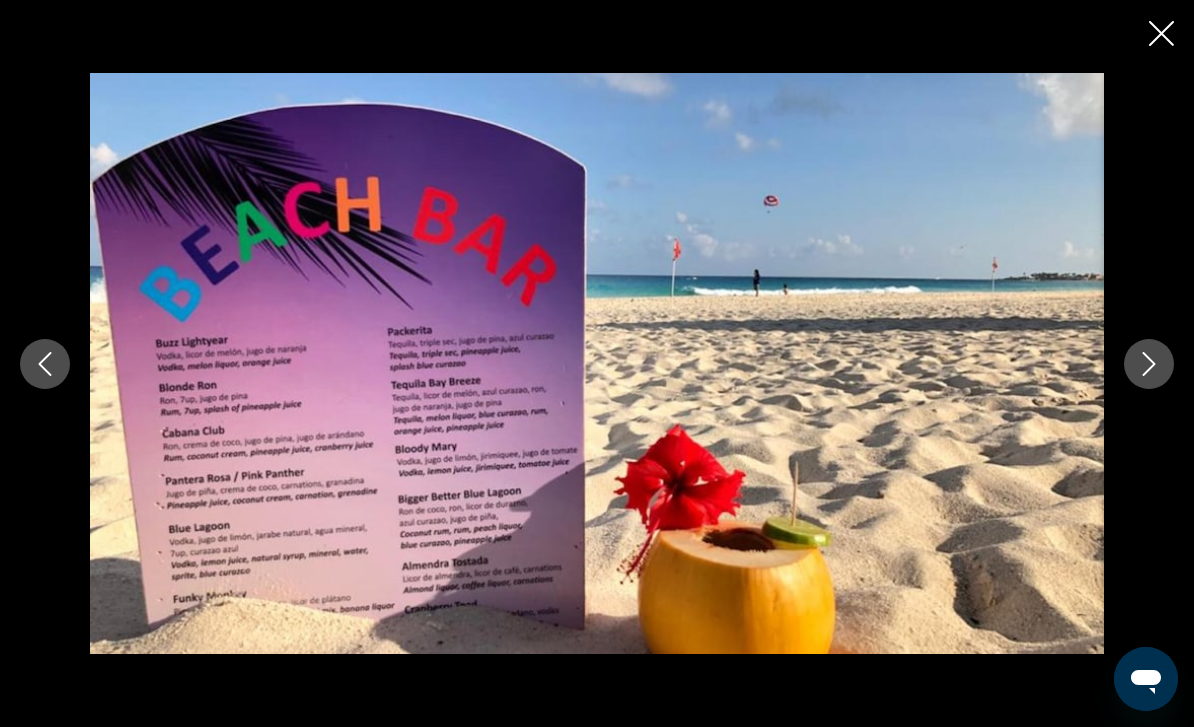 click 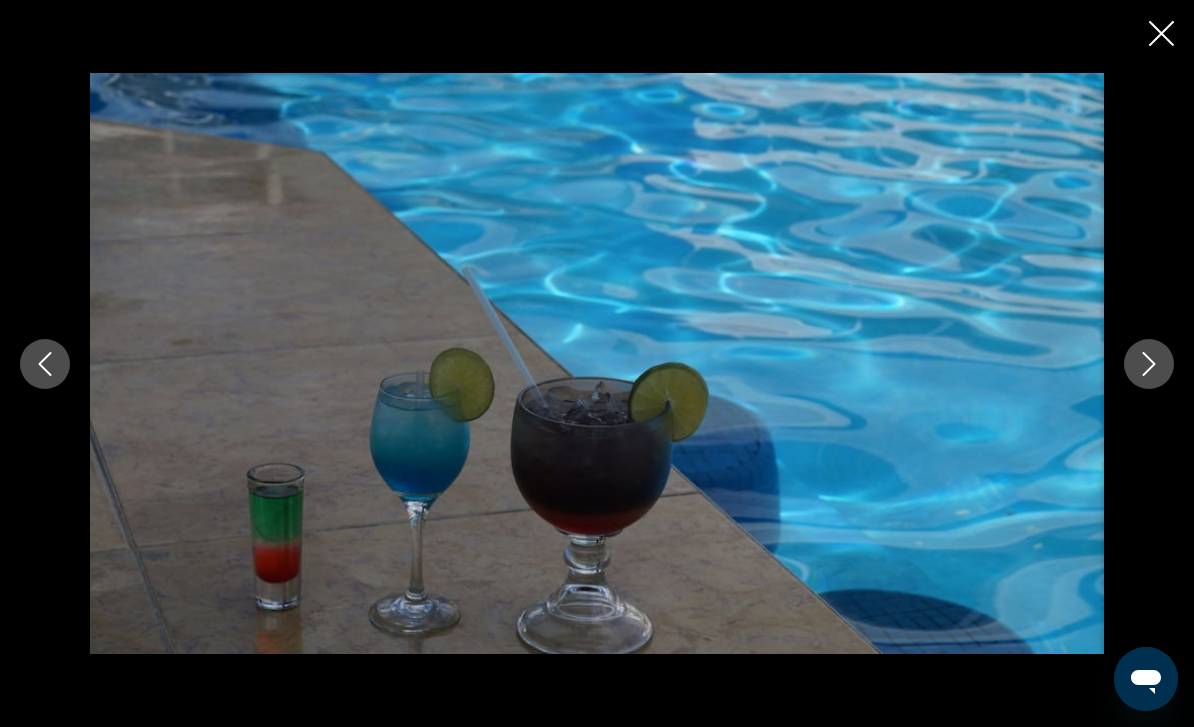 click 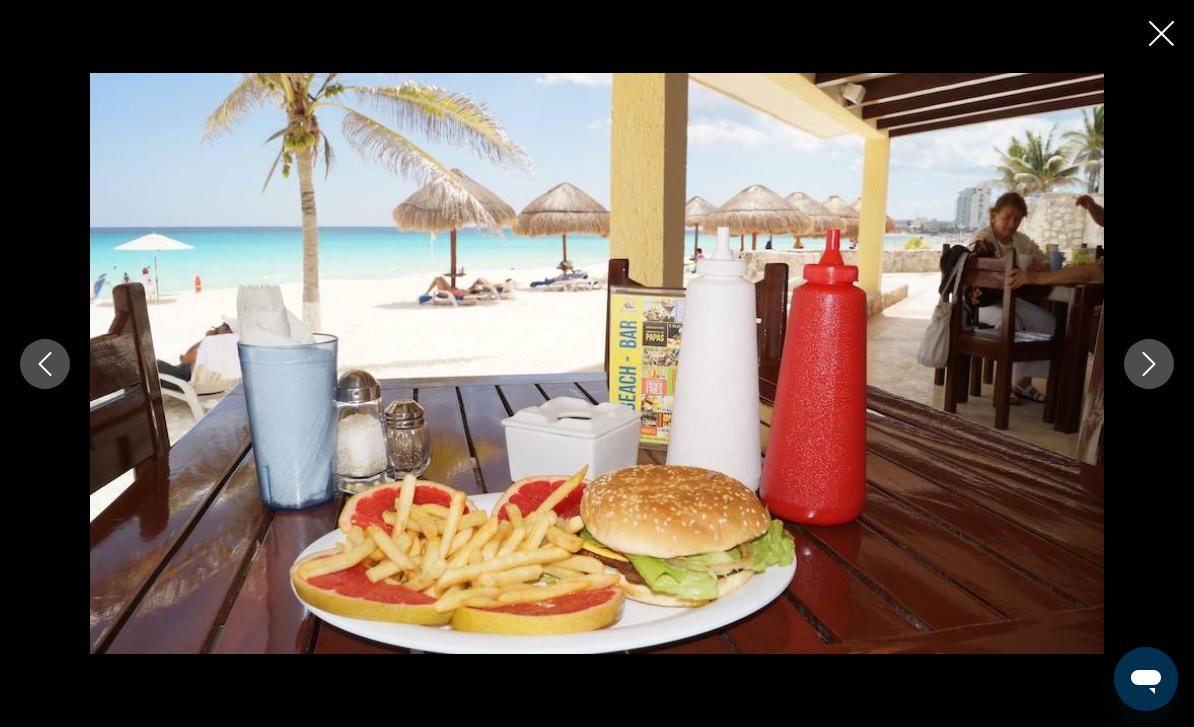 click 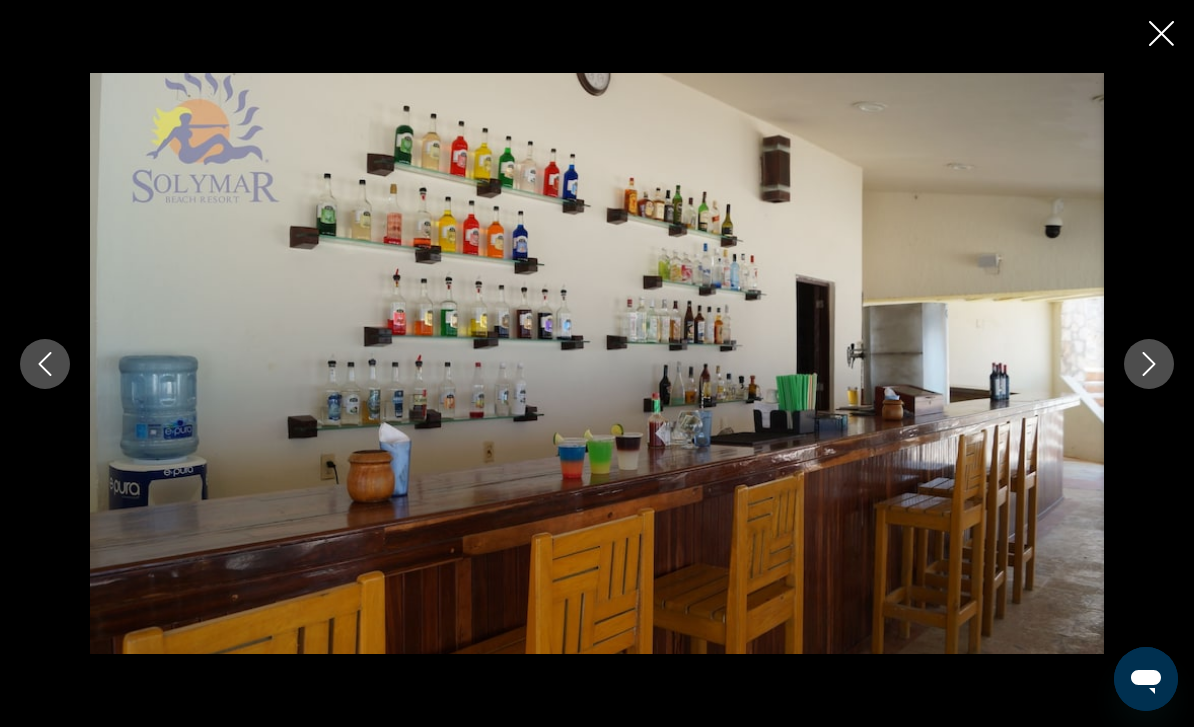 click 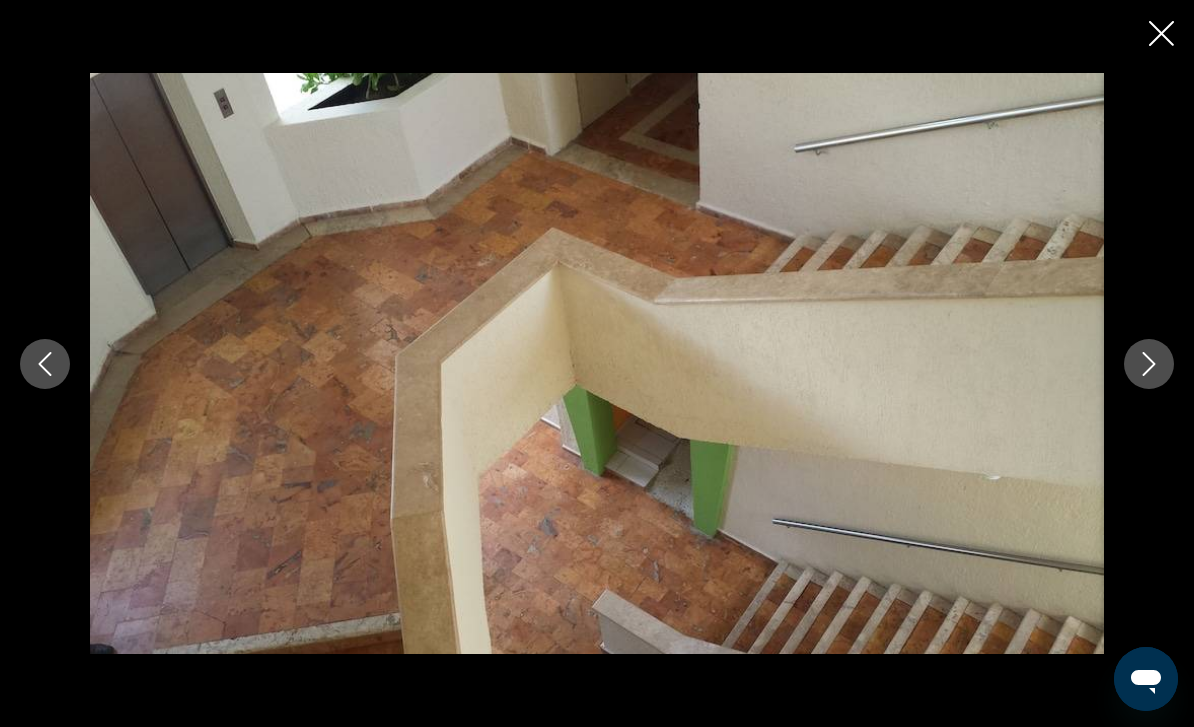 click 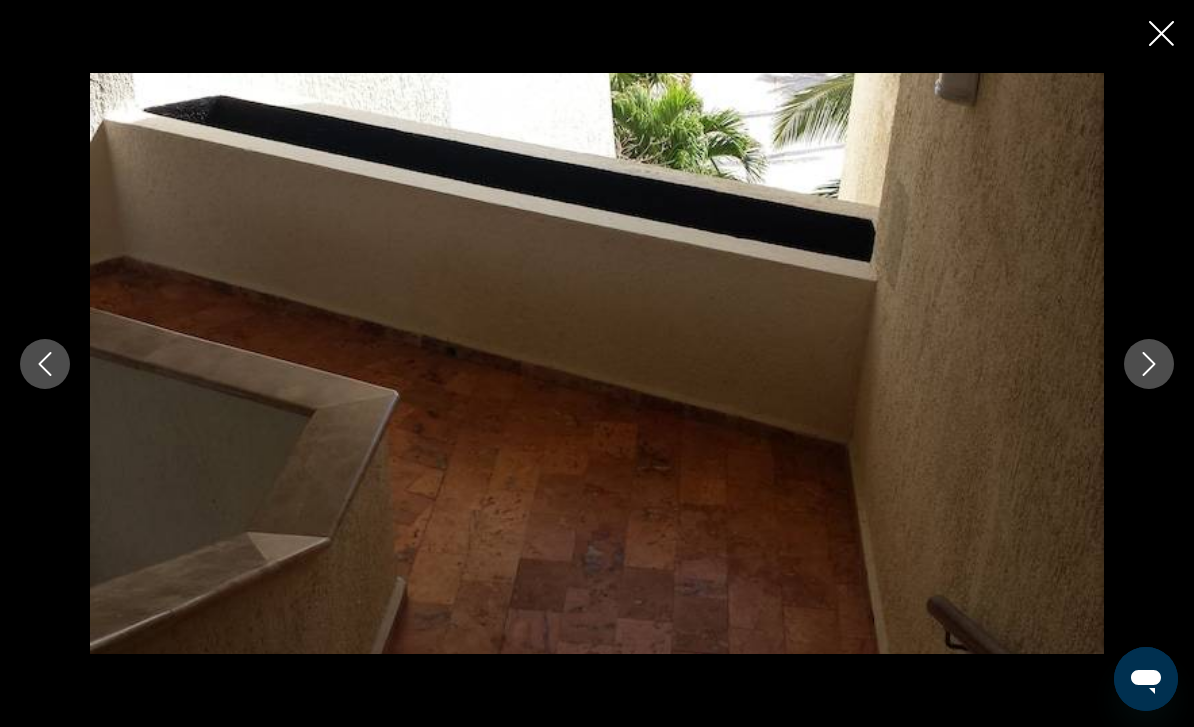 click 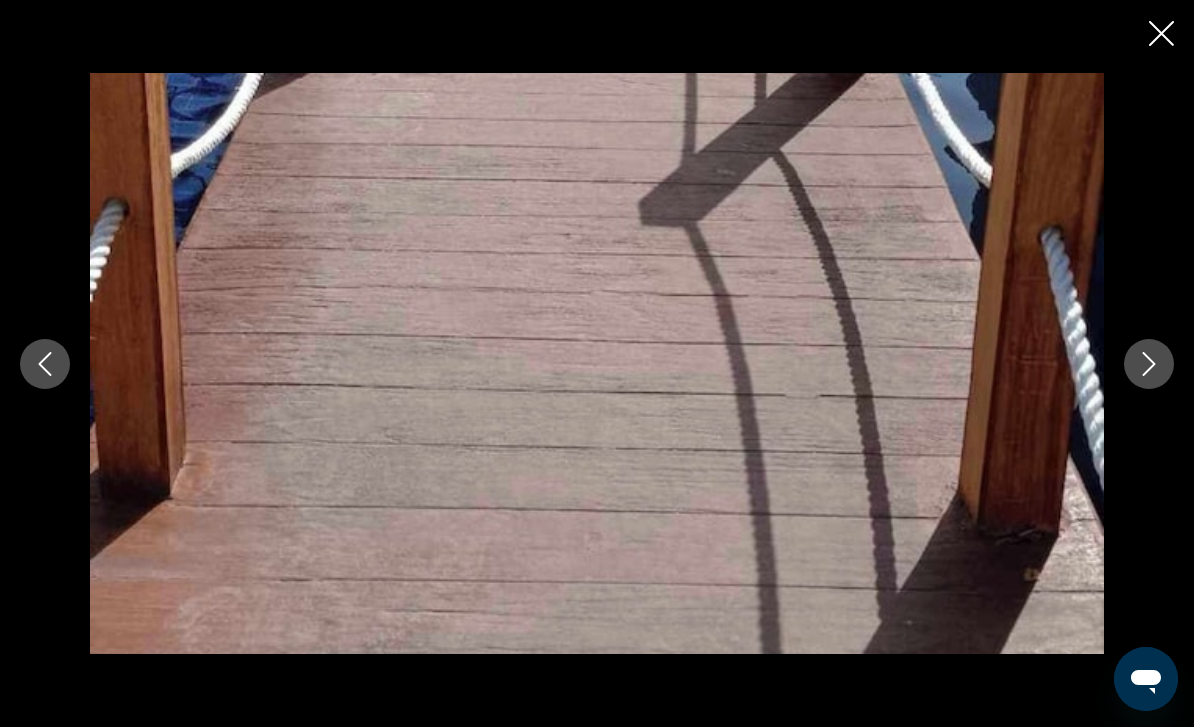 click 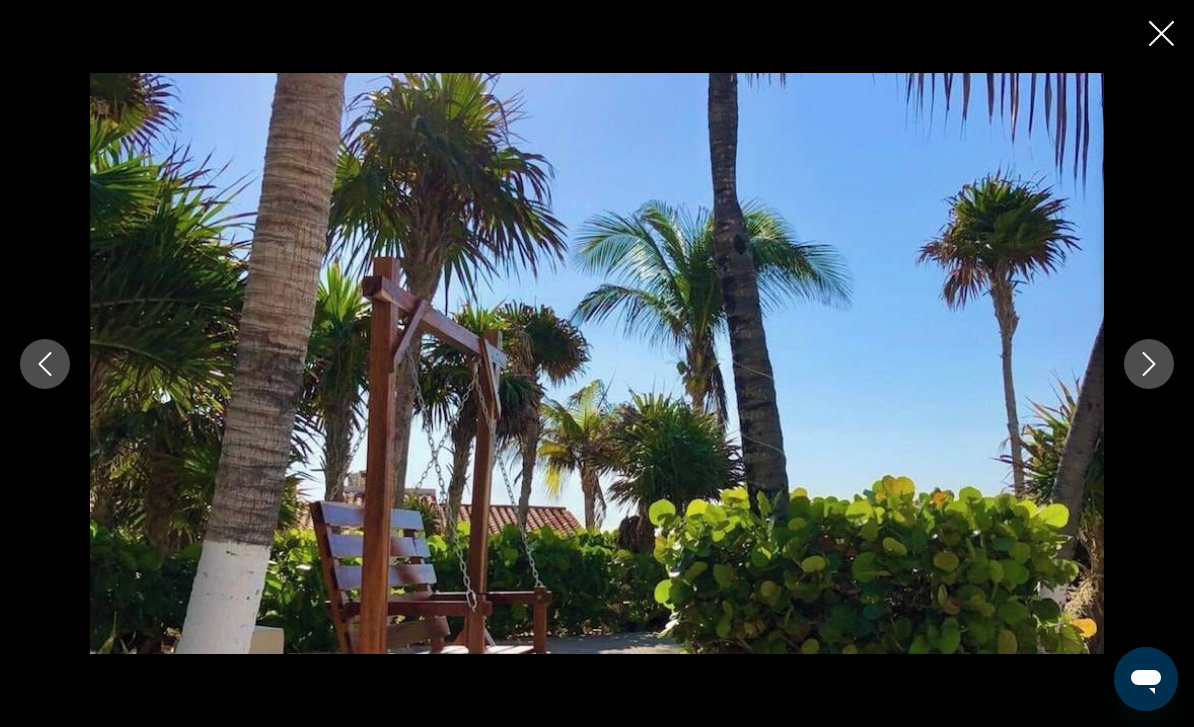 click 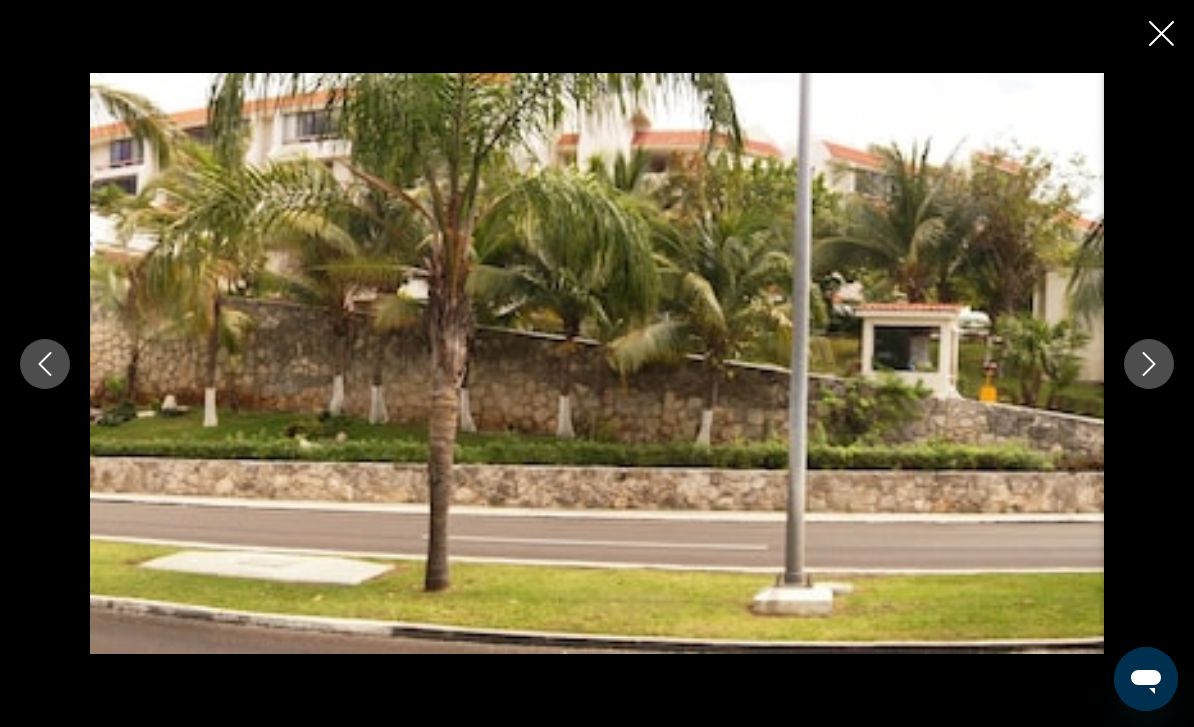 click 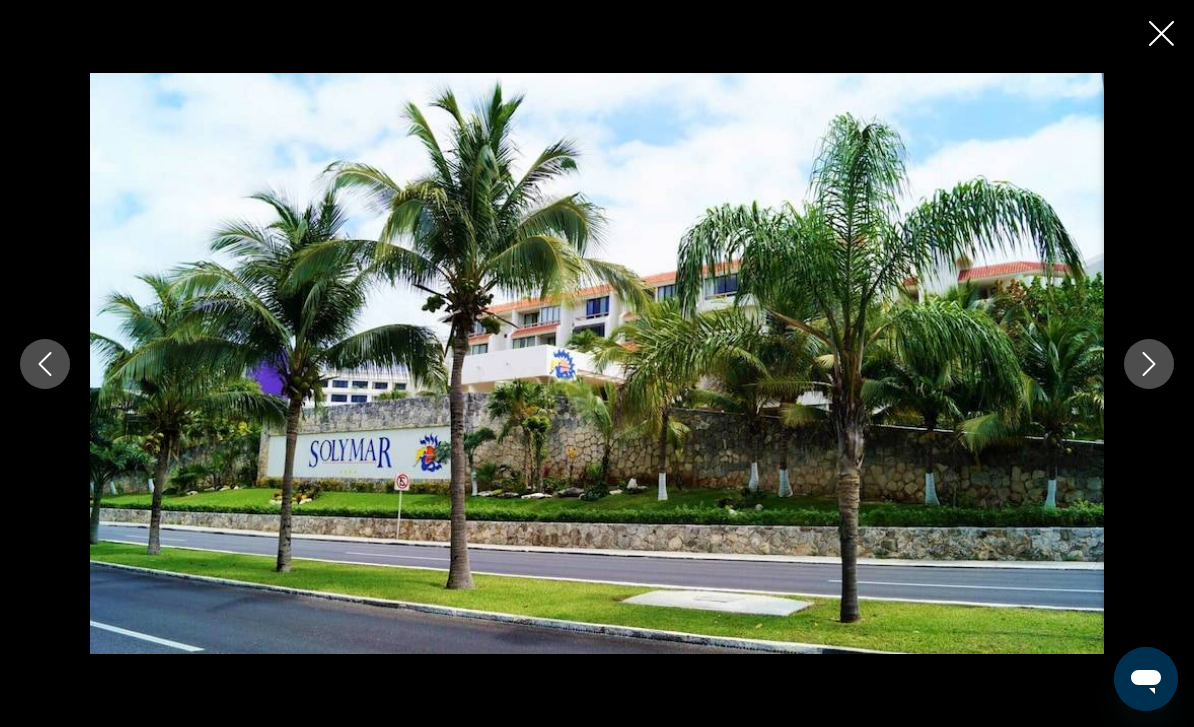 click 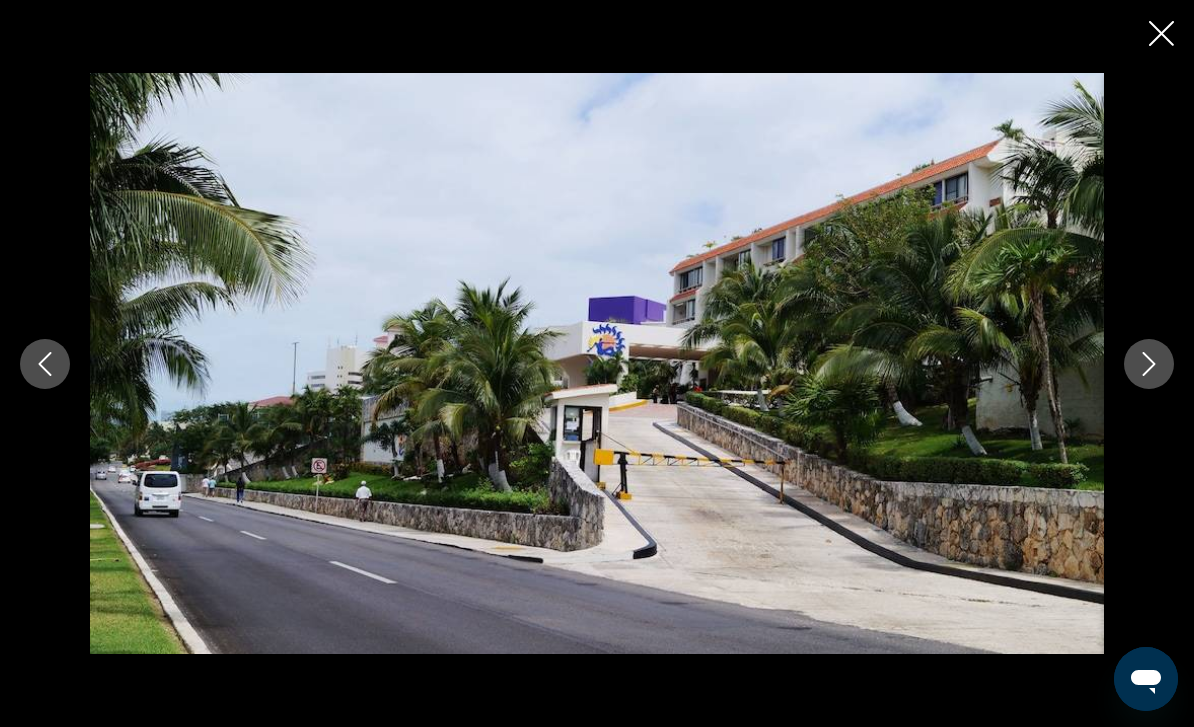 click 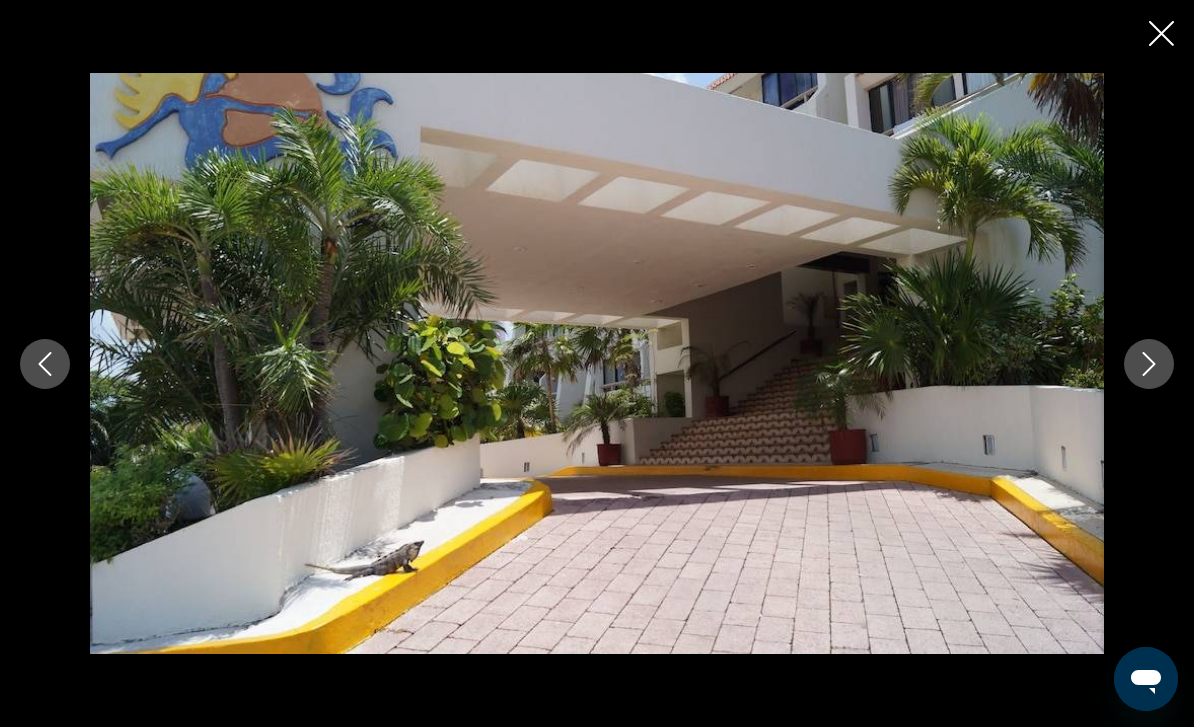 click at bounding box center (45, 364) 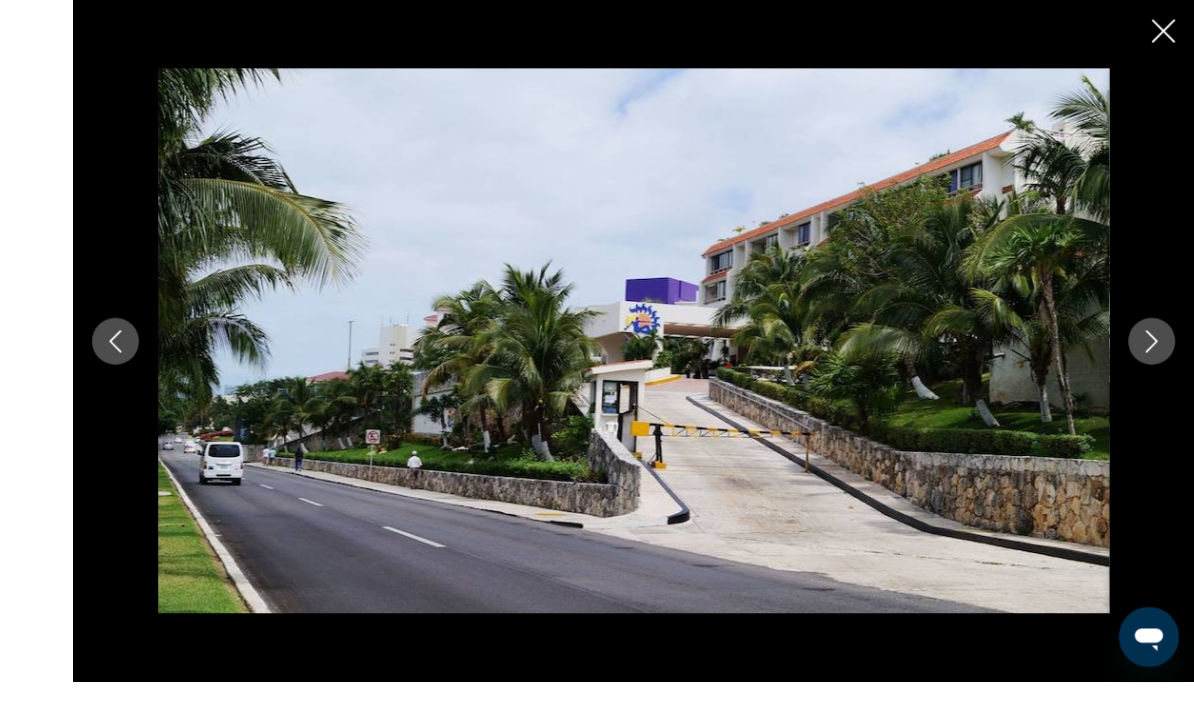 scroll, scrollTop: 1201, scrollLeft: 0, axis: vertical 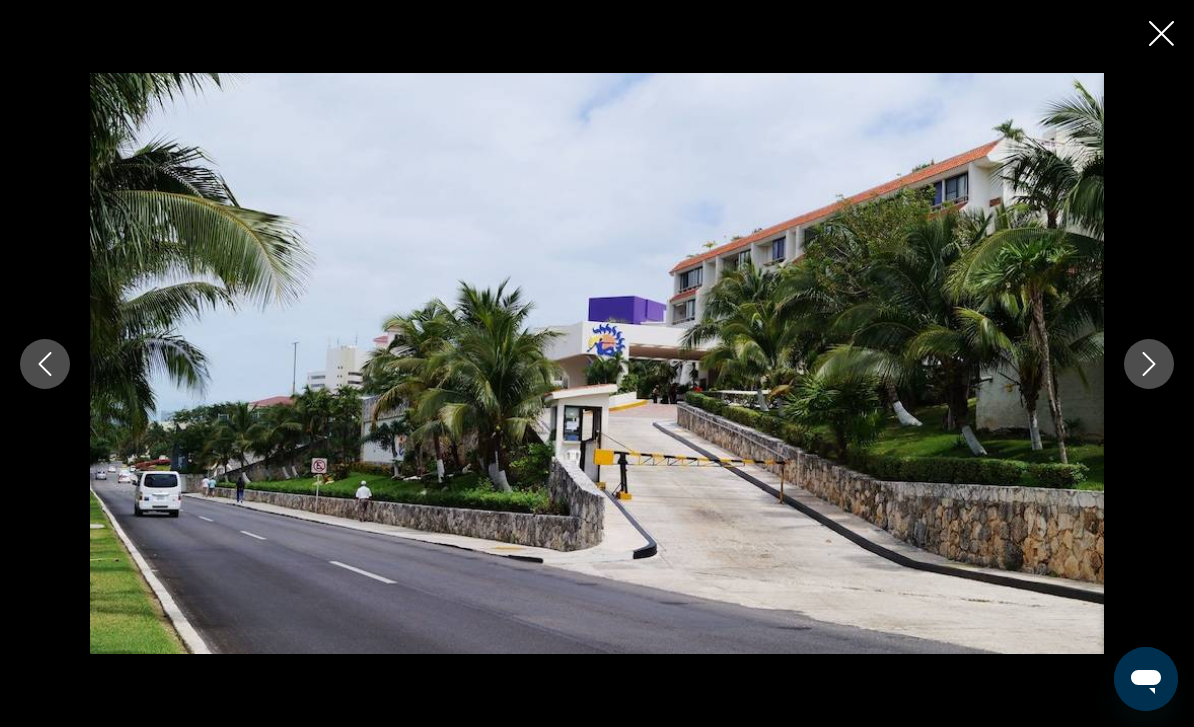 click 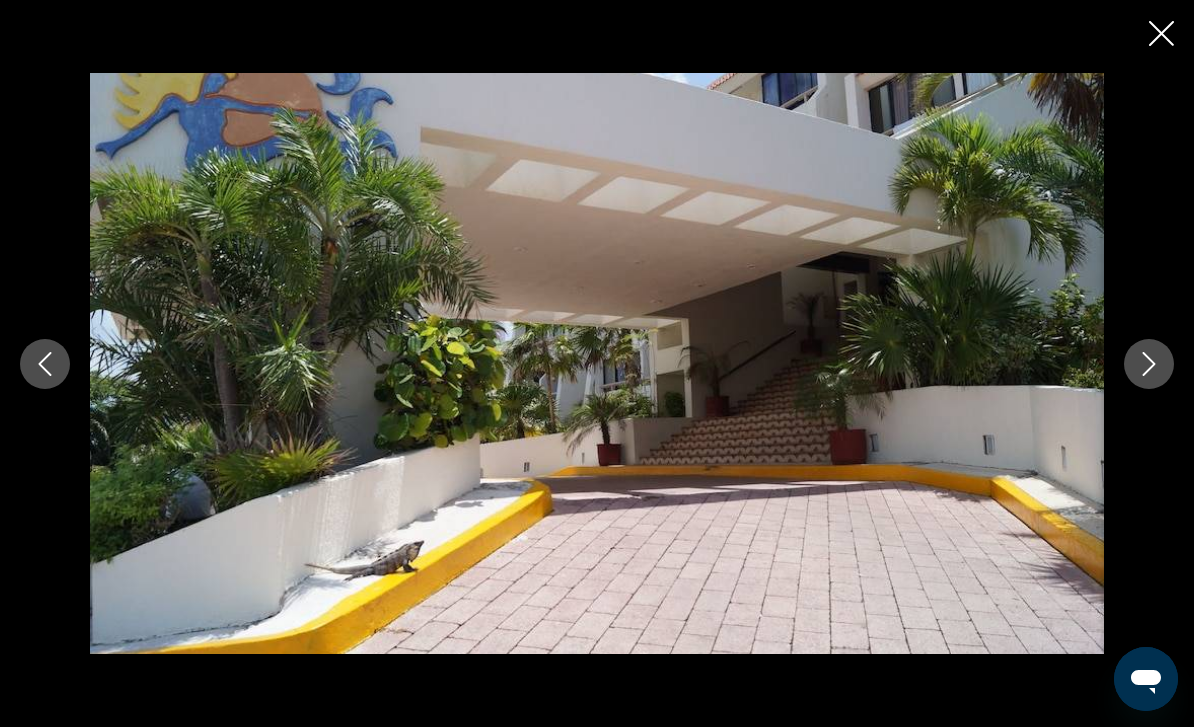 click 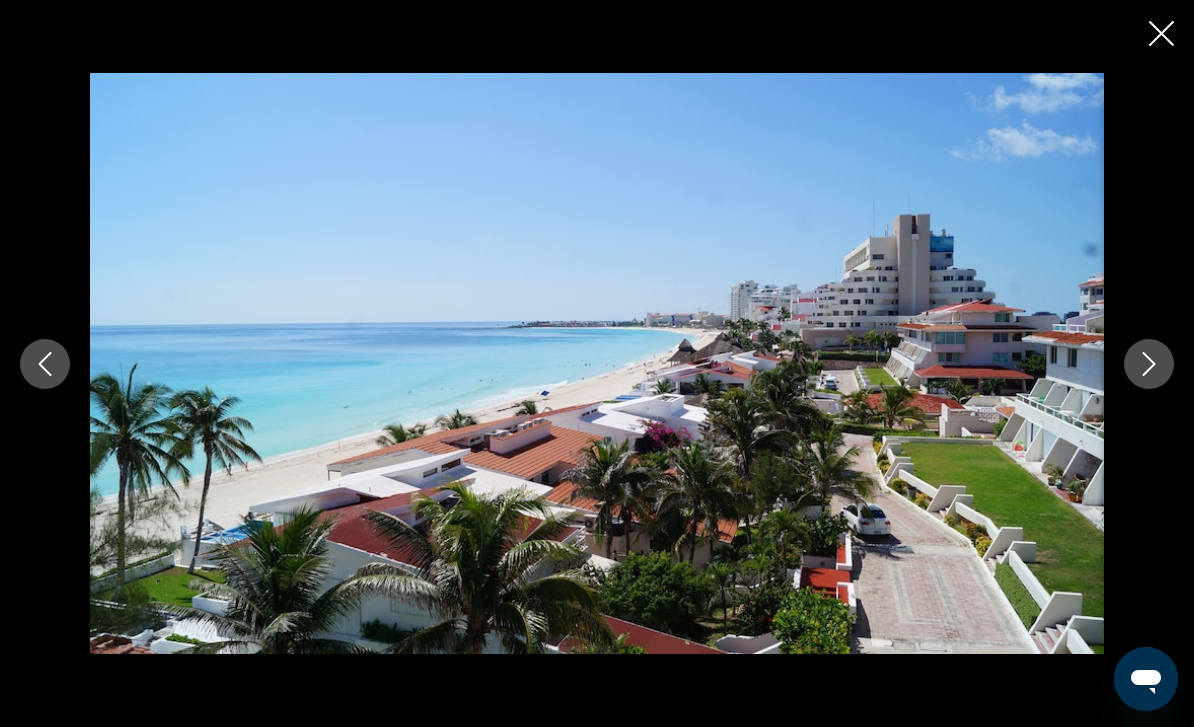 click 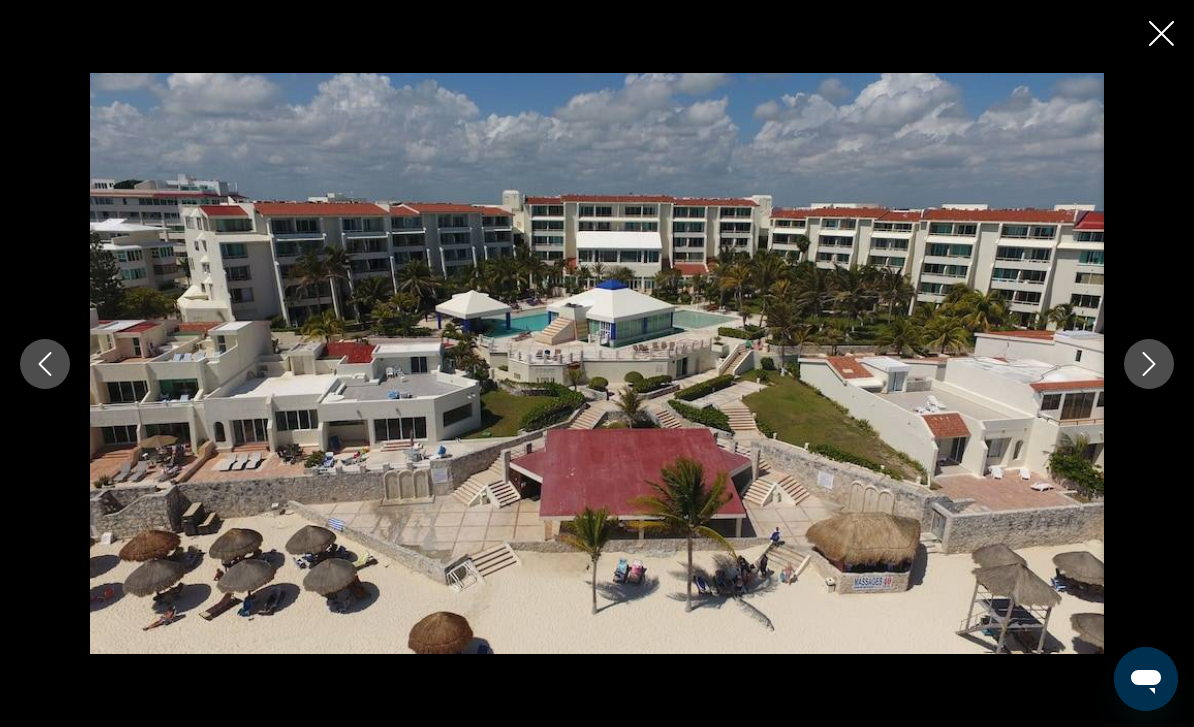 click 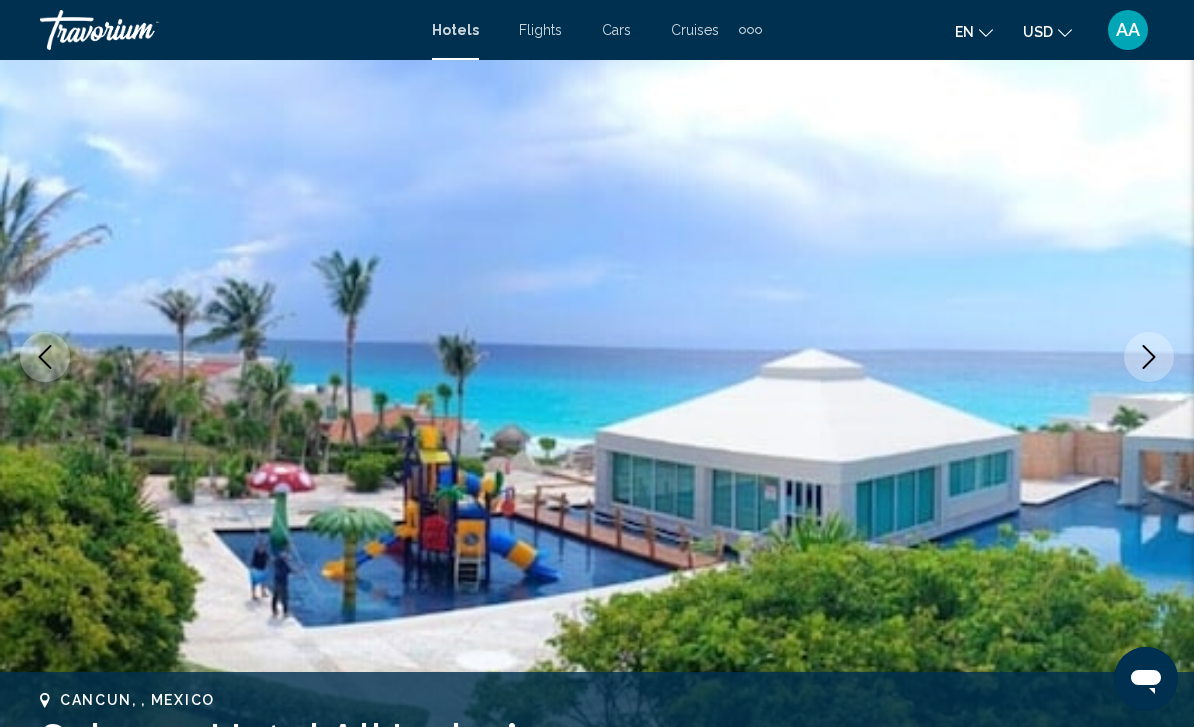 scroll, scrollTop: 0, scrollLeft: 0, axis: both 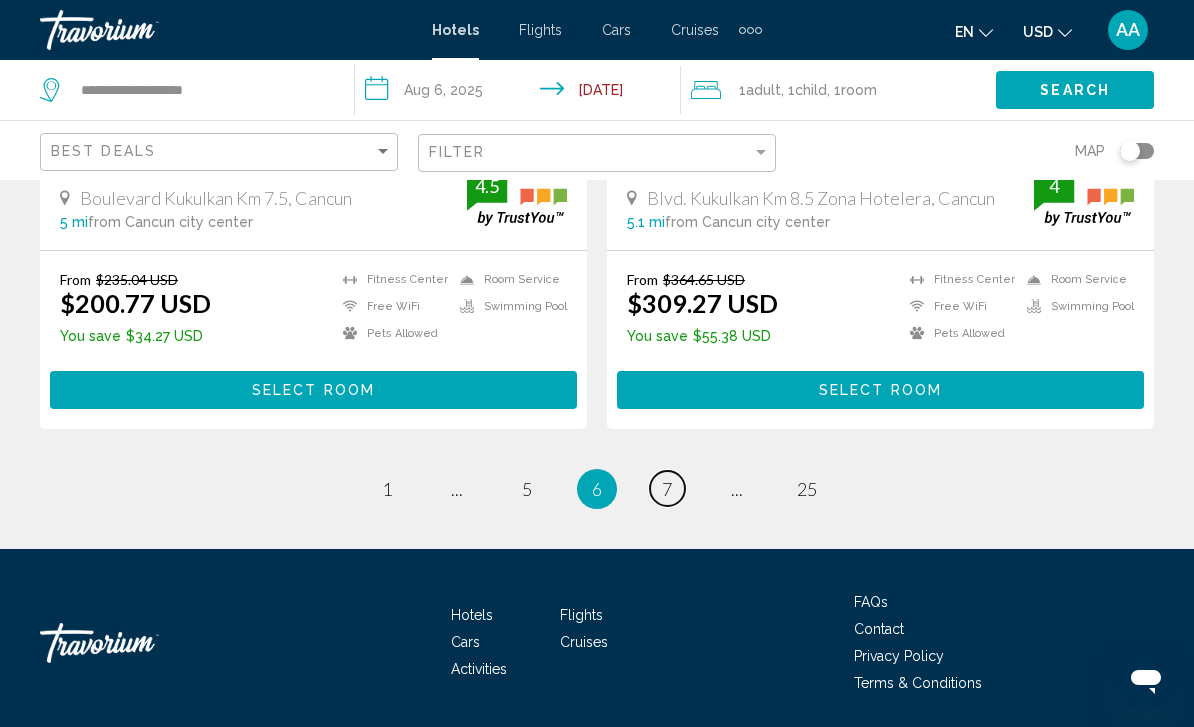 click on "7" at bounding box center (667, 489) 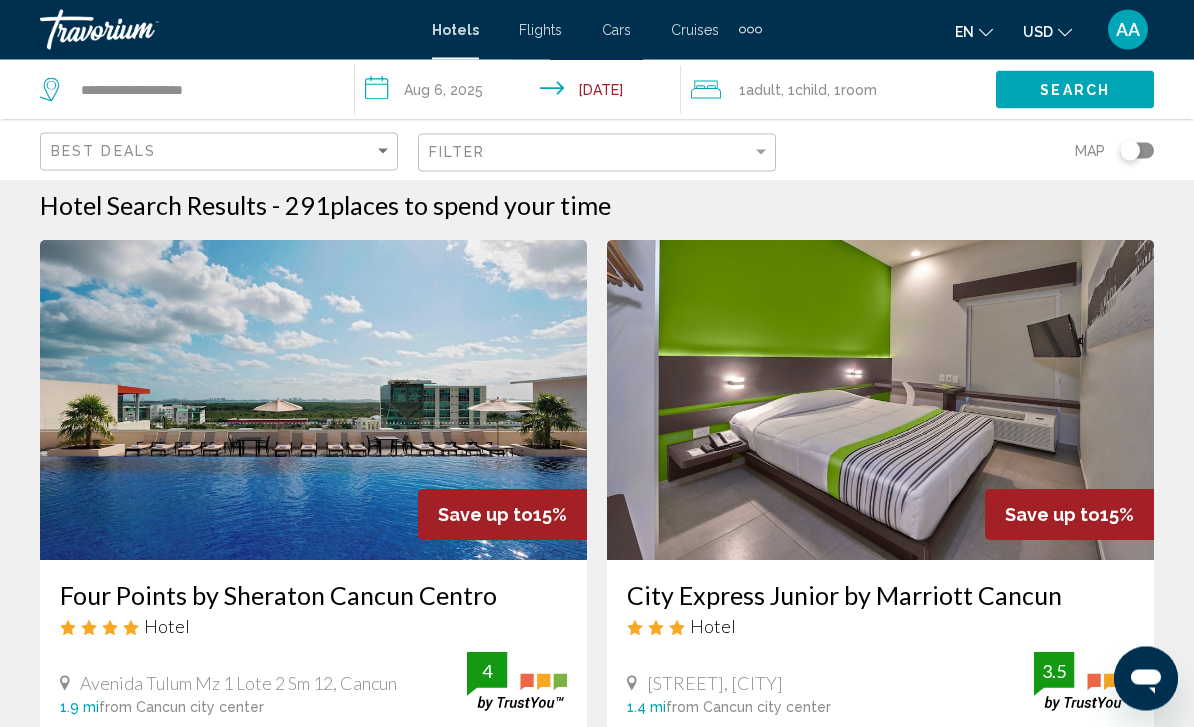 scroll, scrollTop: 0, scrollLeft: 0, axis: both 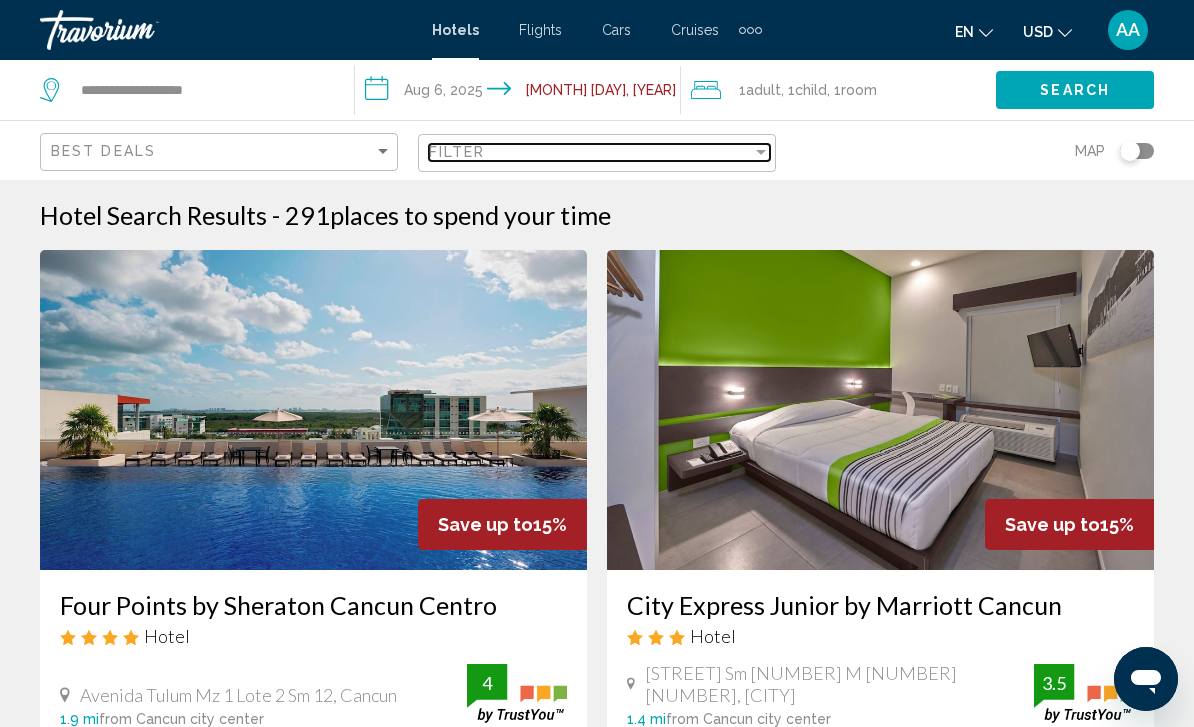 click on "Filter" at bounding box center [590, 152] 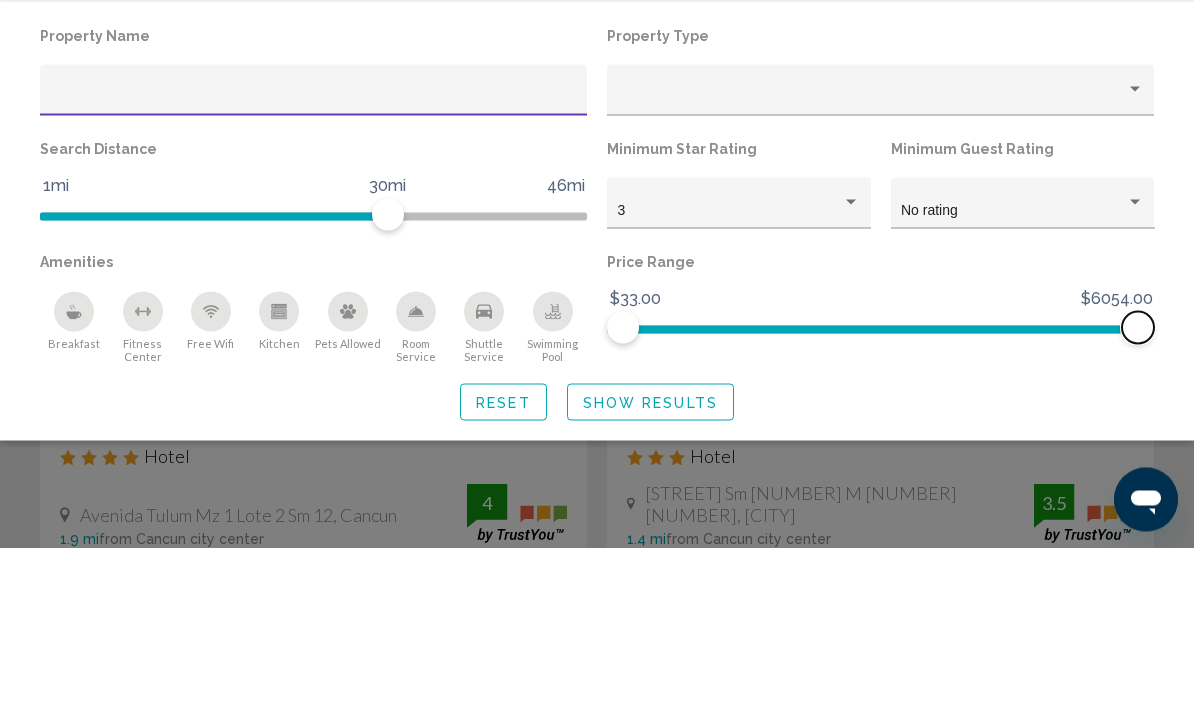scroll, scrollTop: 180, scrollLeft: 0, axis: vertical 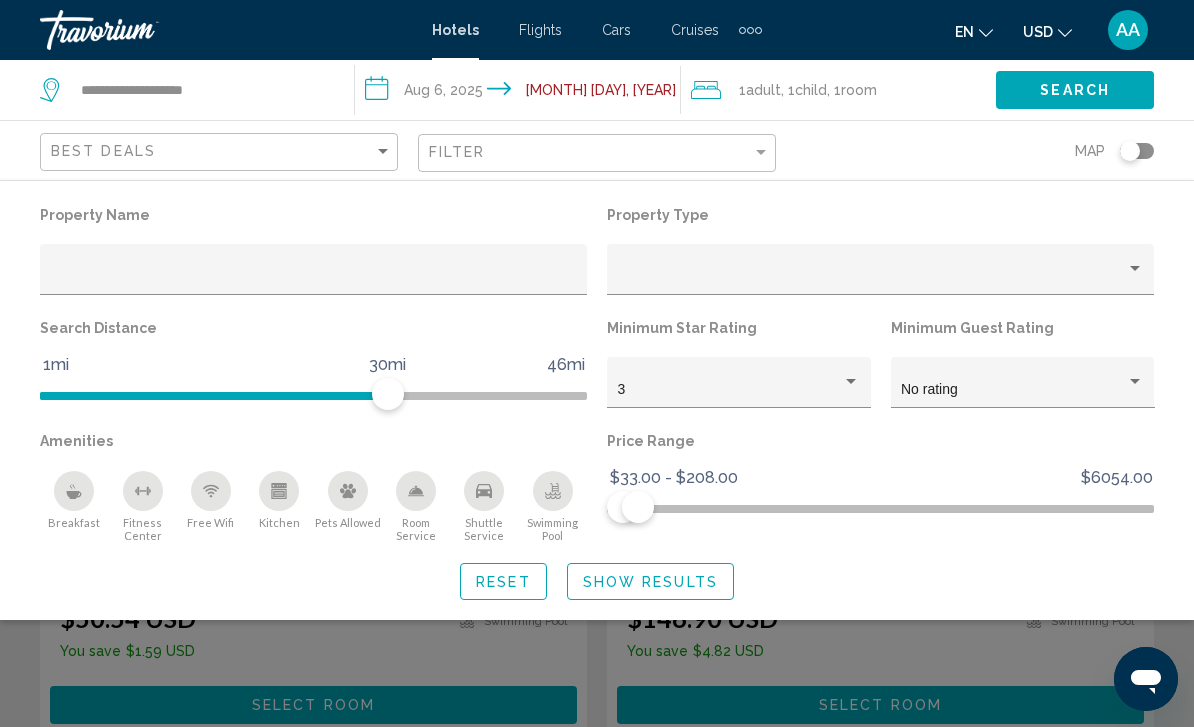 click at bounding box center (851, 381) 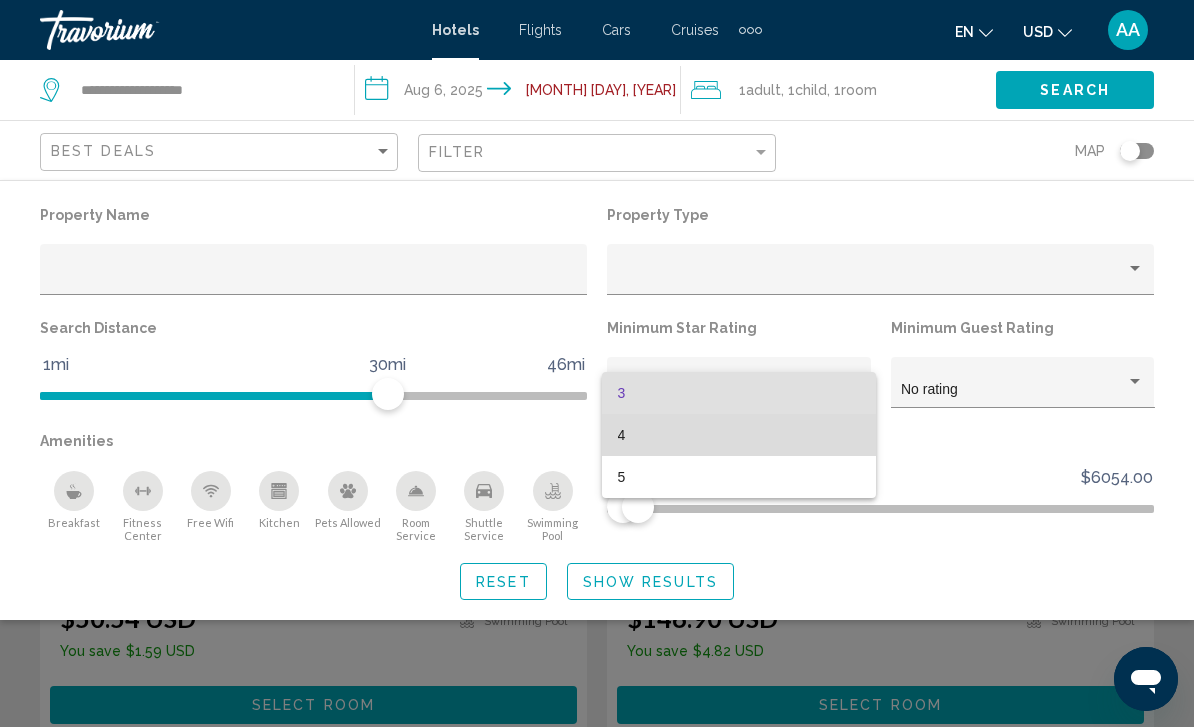 click on "4" at bounding box center [739, 435] 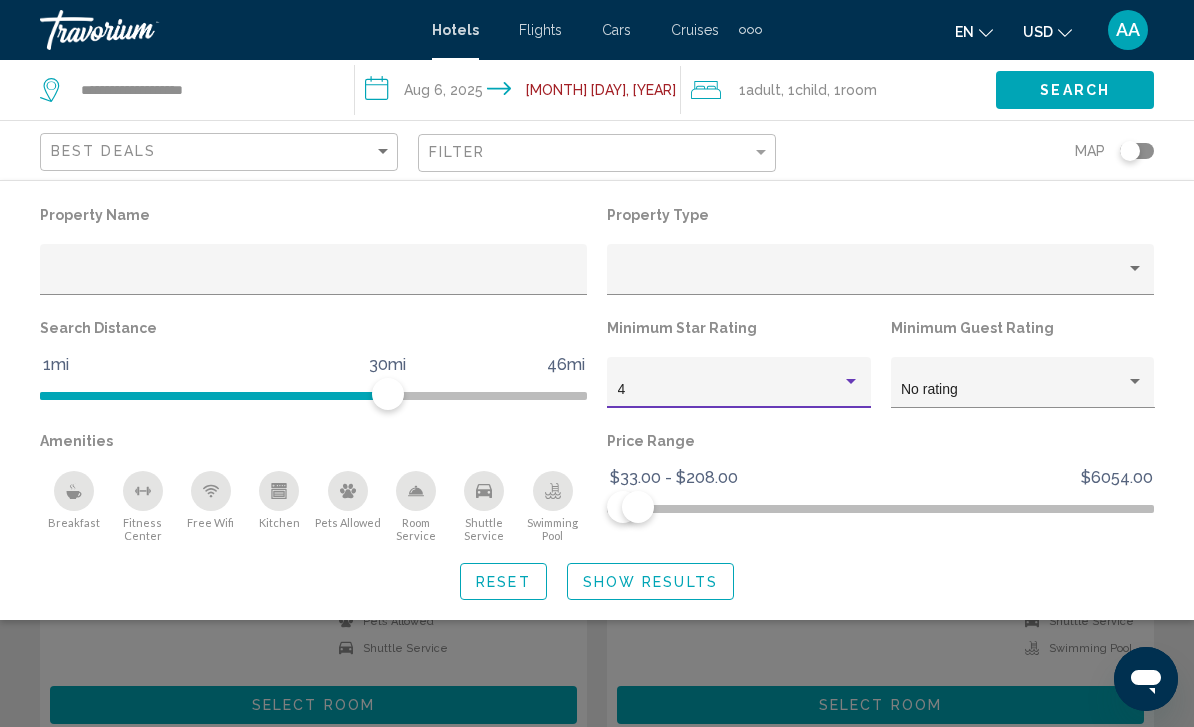 click on "No rating" 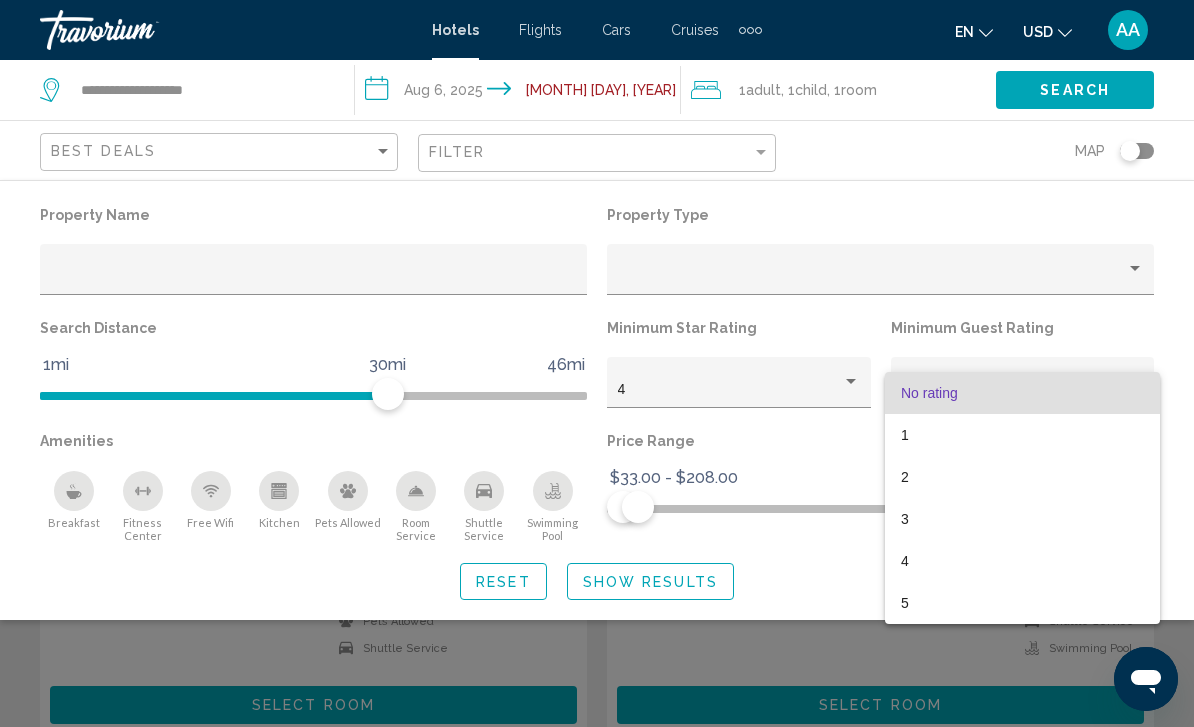 click at bounding box center [597, 363] 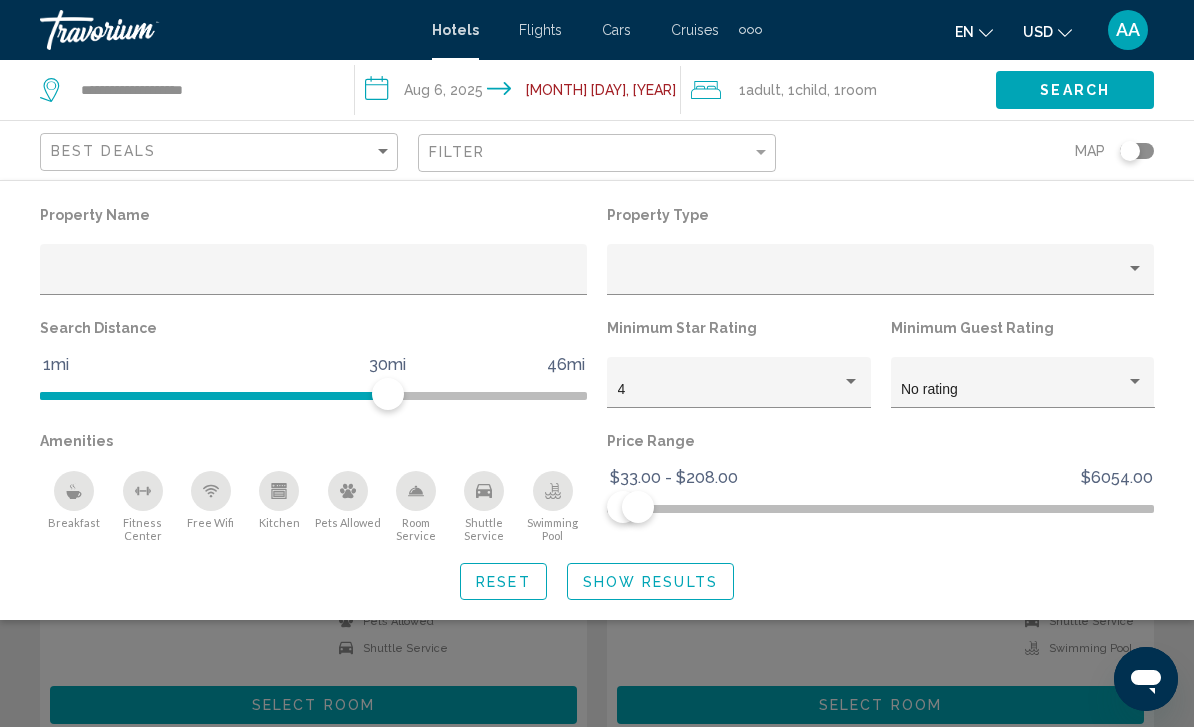 click on "4" at bounding box center [730, 390] 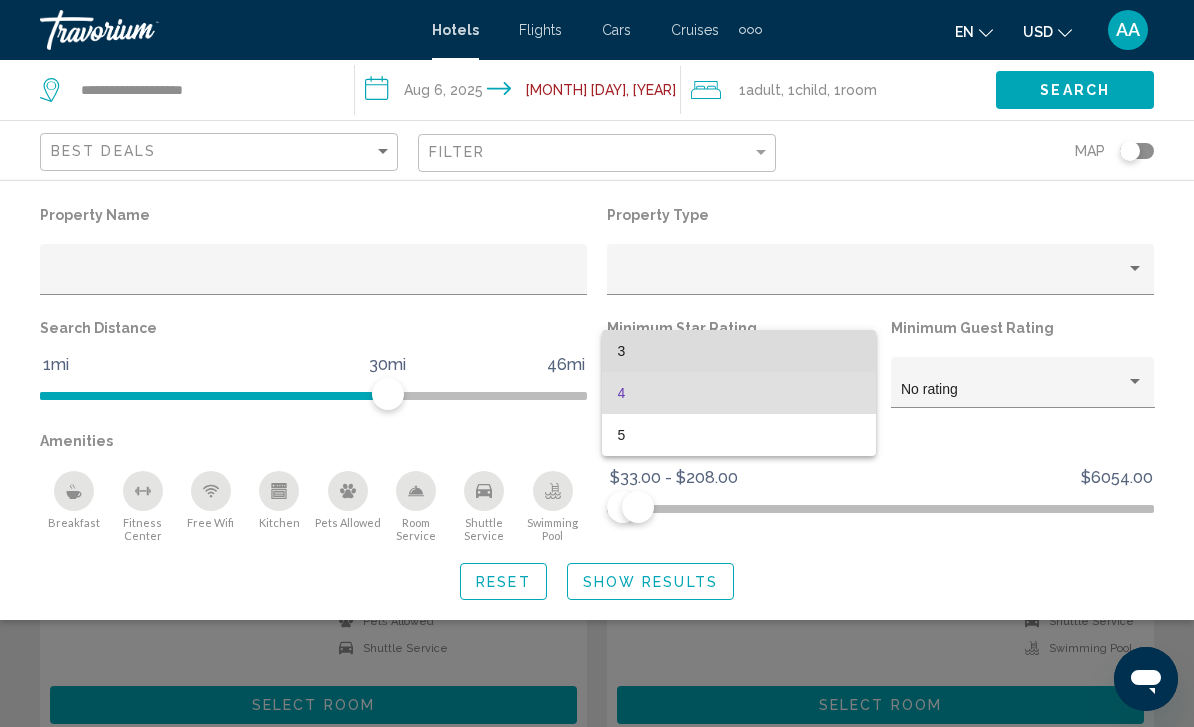 click on "3" at bounding box center [739, 351] 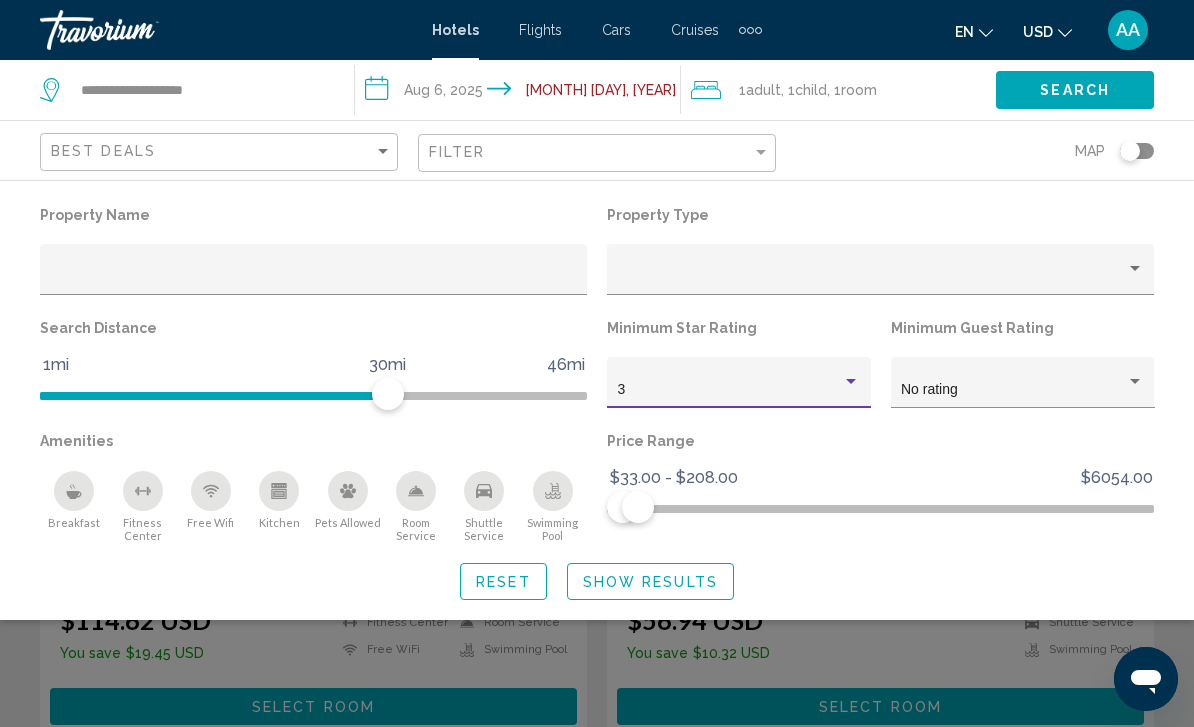 click on "No rating" at bounding box center [1013, 390] 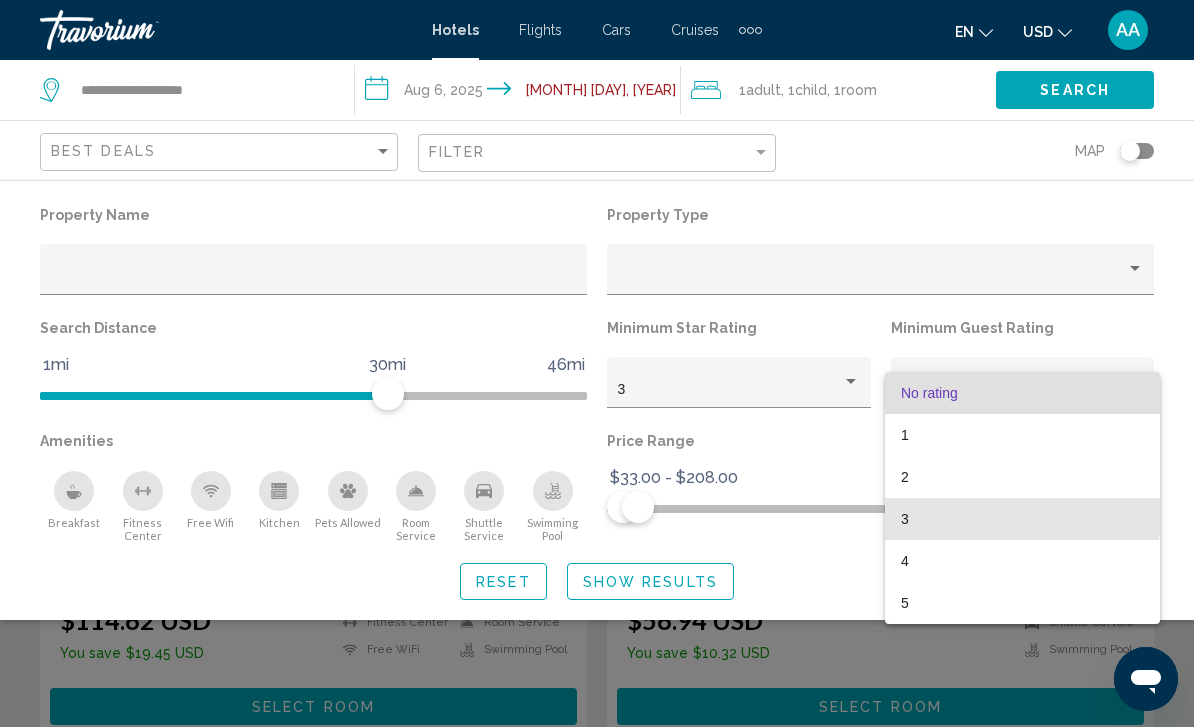 click on "3" at bounding box center (1022, 519) 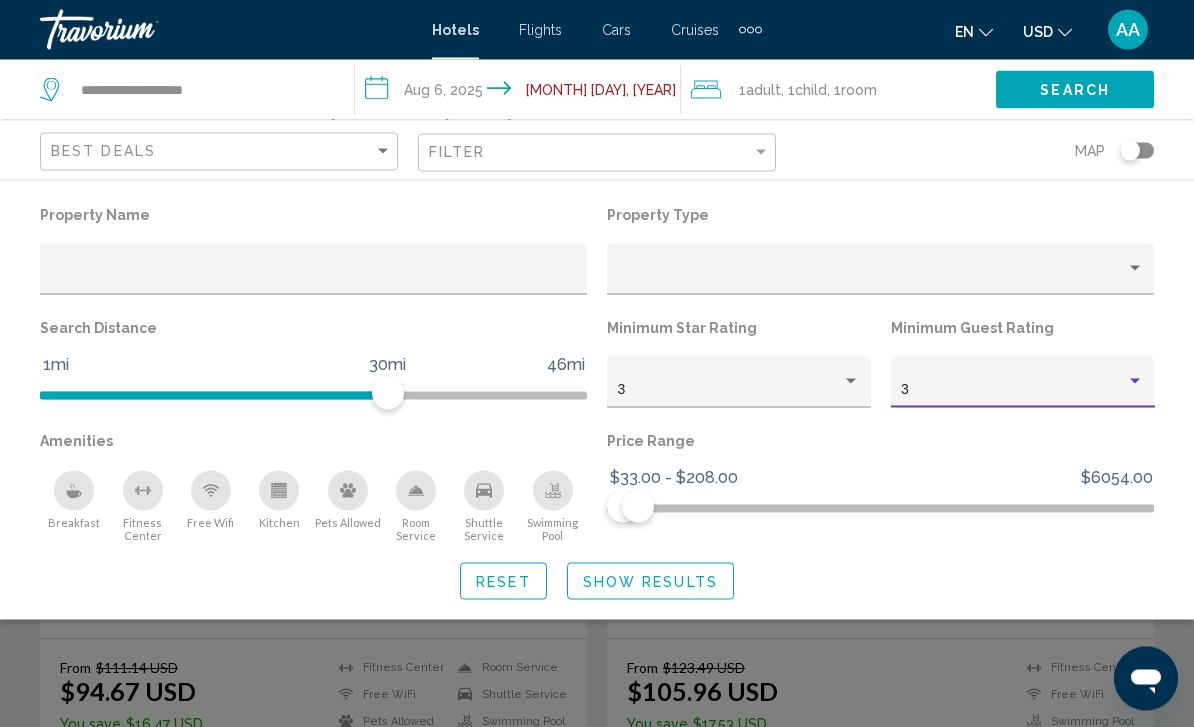 scroll, scrollTop: 116, scrollLeft: 0, axis: vertical 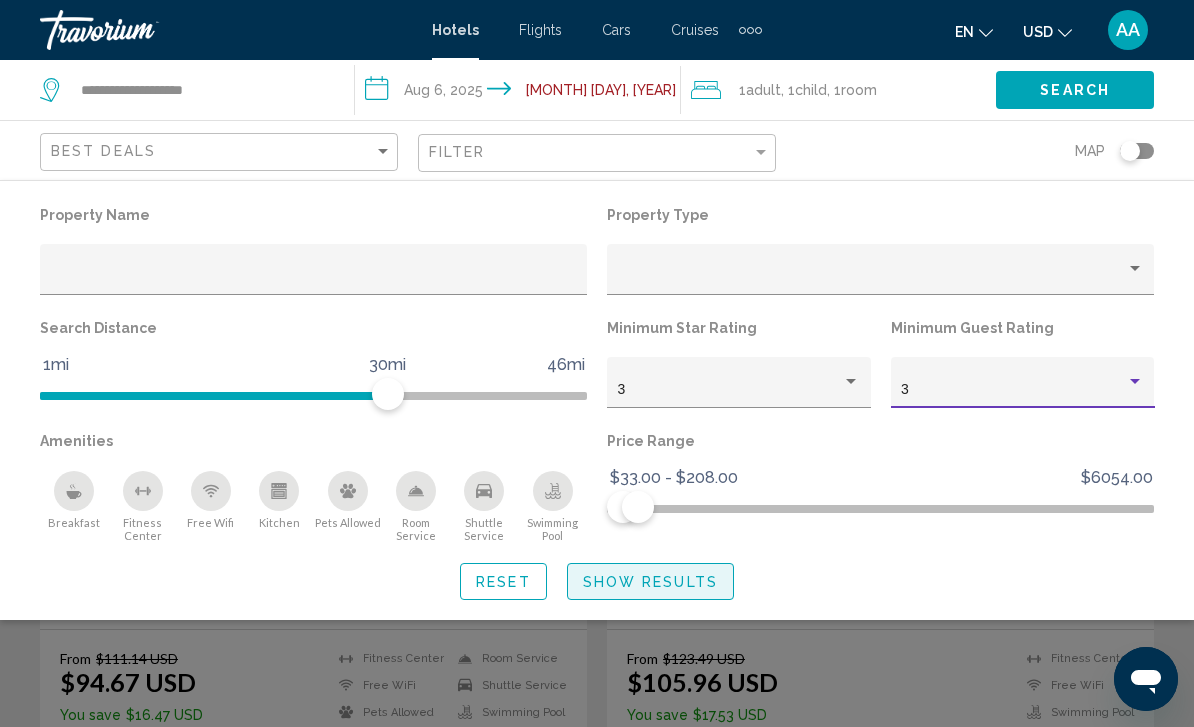 click on "Show Results" 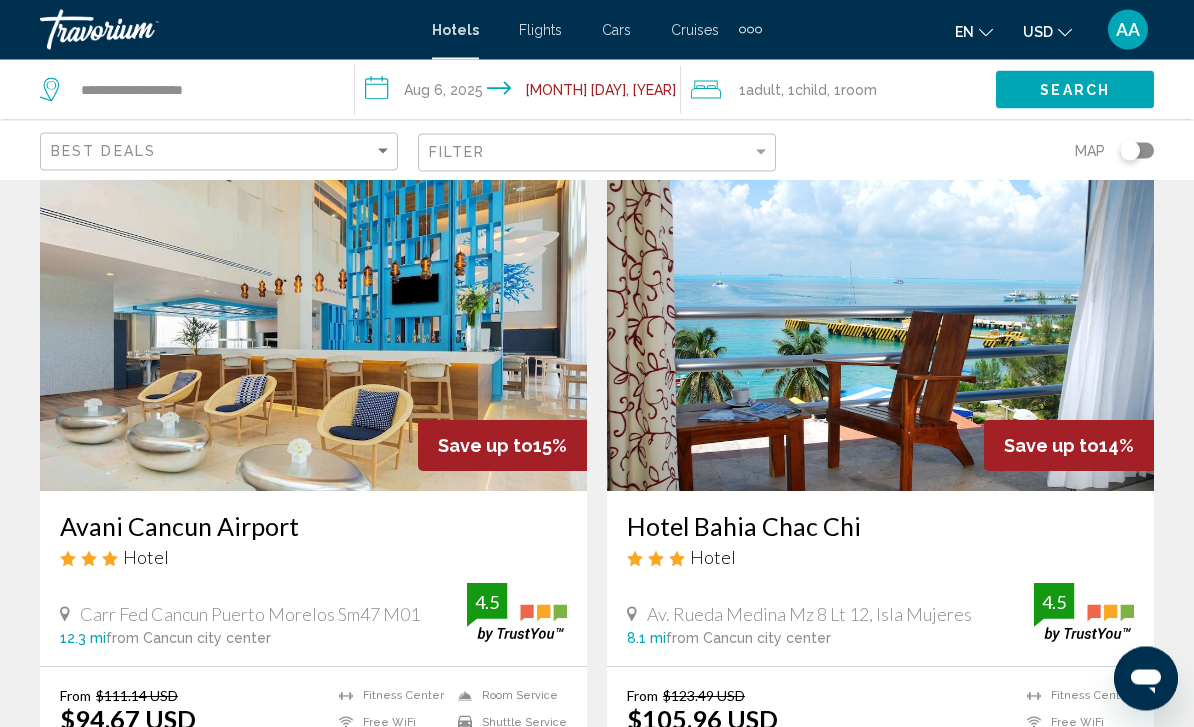 scroll, scrollTop: 0, scrollLeft: 0, axis: both 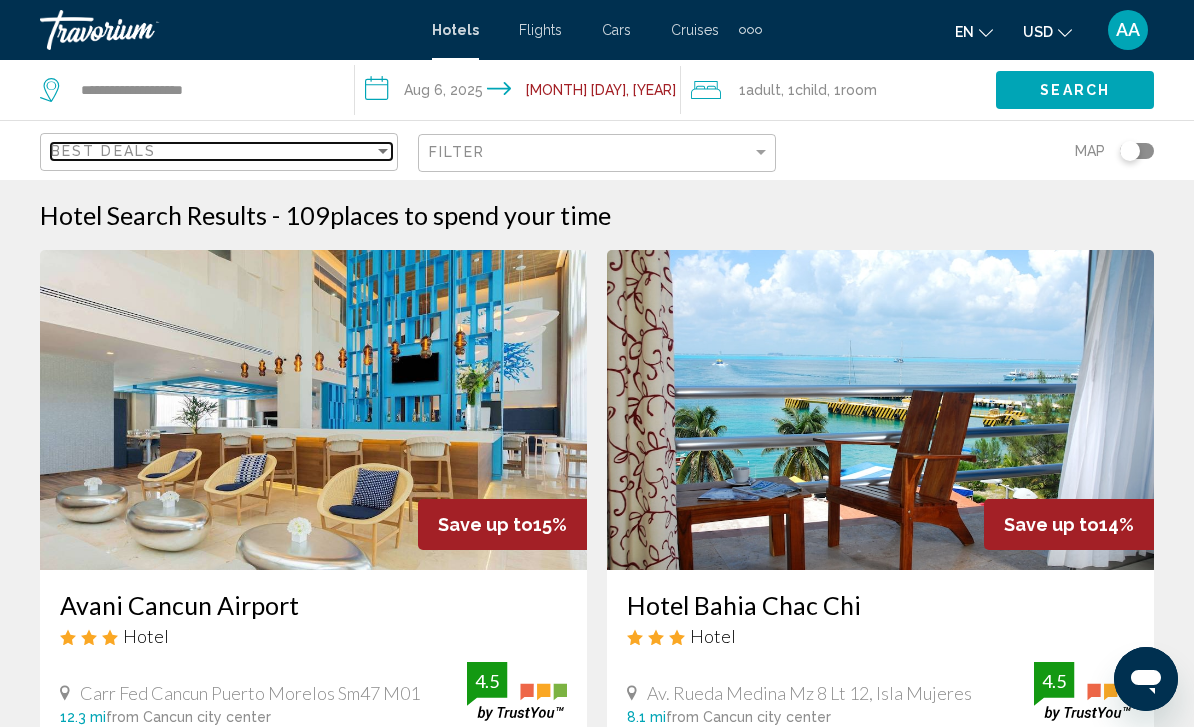 click on "Best Deals" at bounding box center [212, 151] 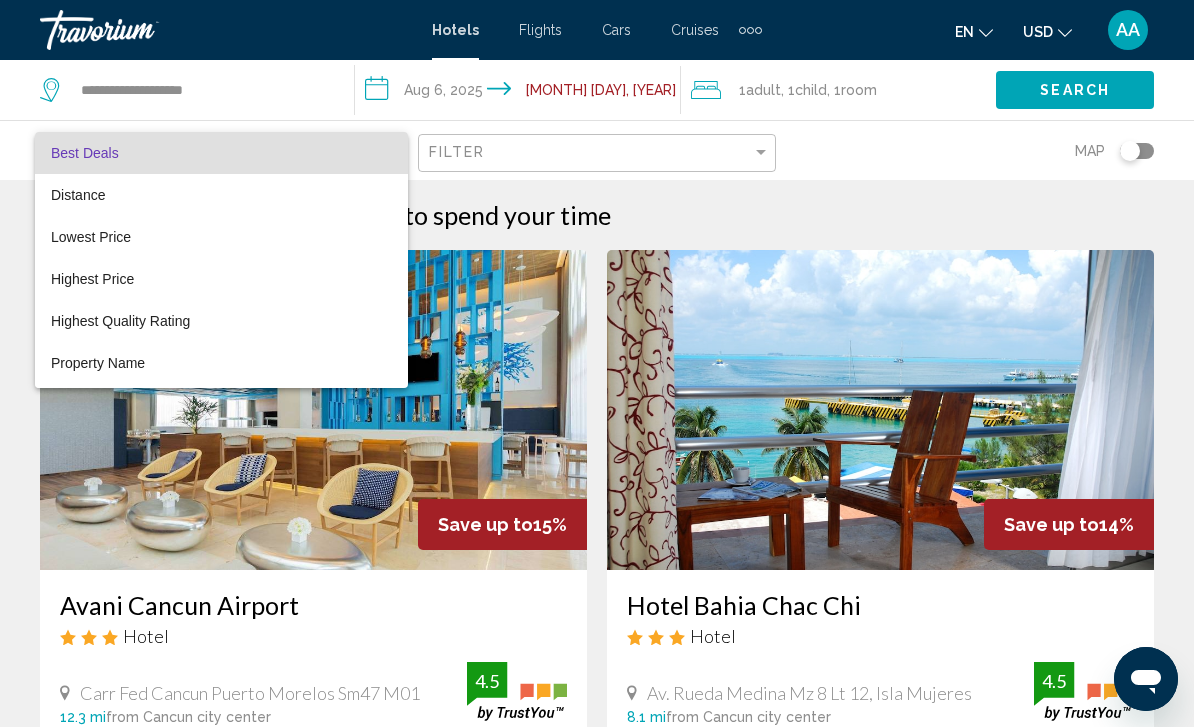 click at bounding box center (597, 363) 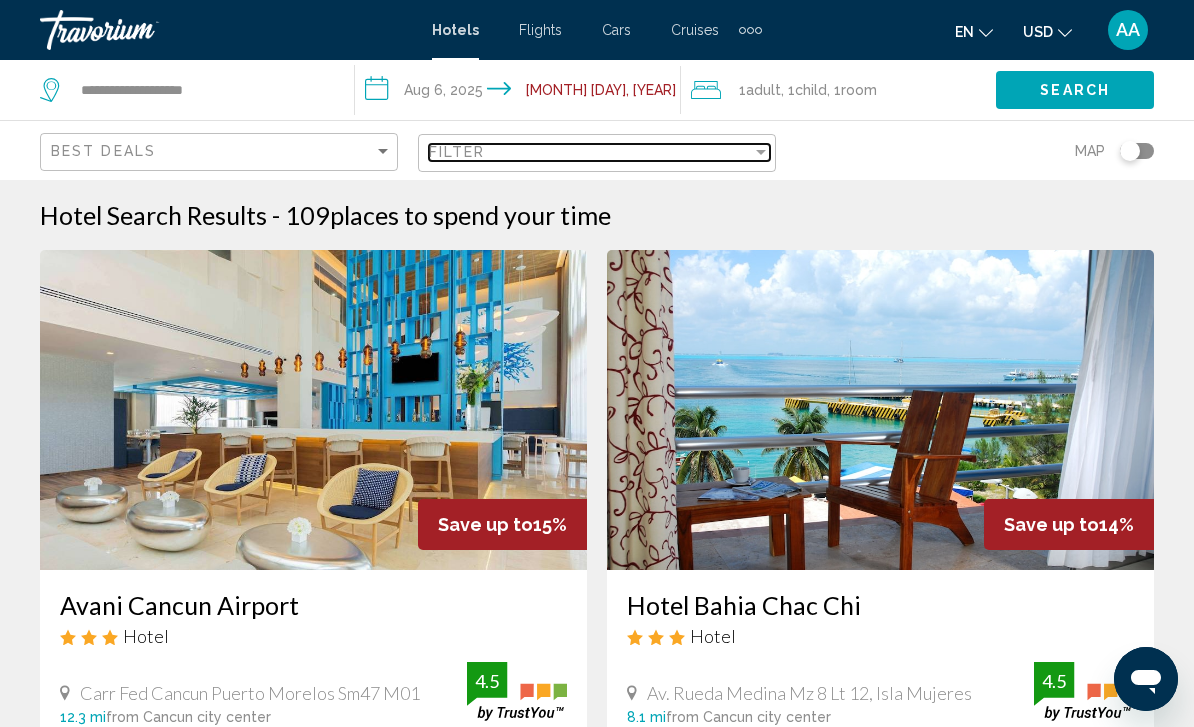 click on "Filter" at bounding box center [590, 152] 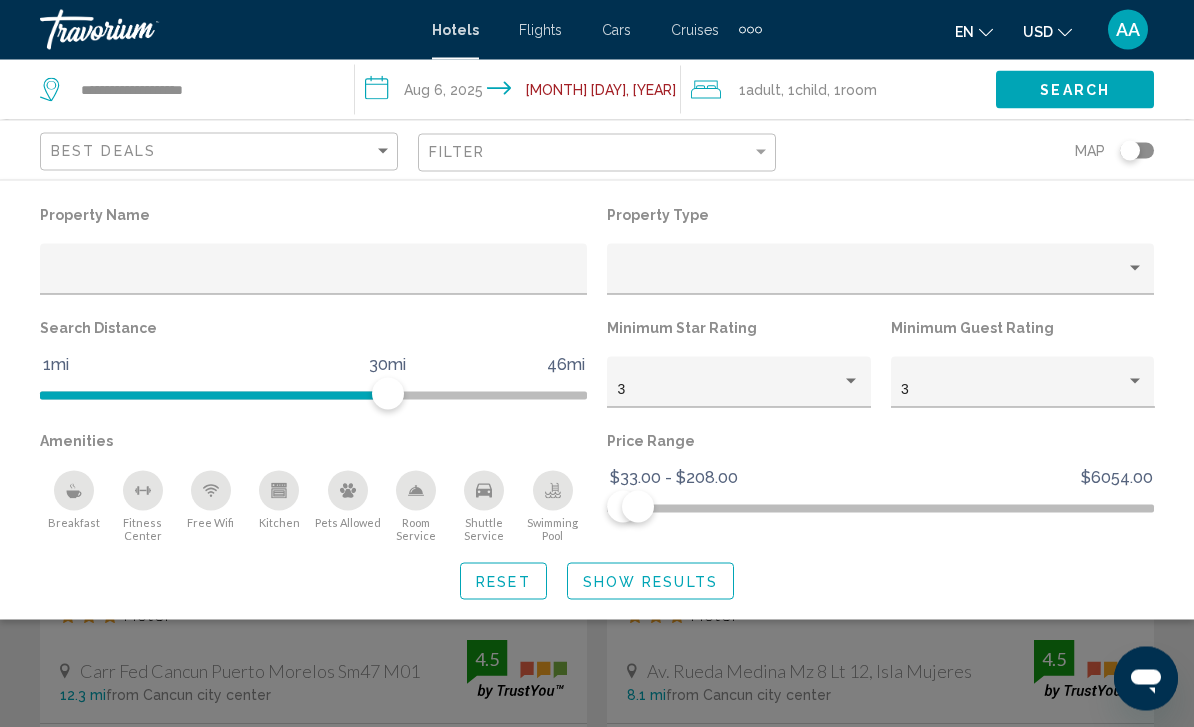 scroll, scrollTop: 0, scrollLeft: 0, axis: both 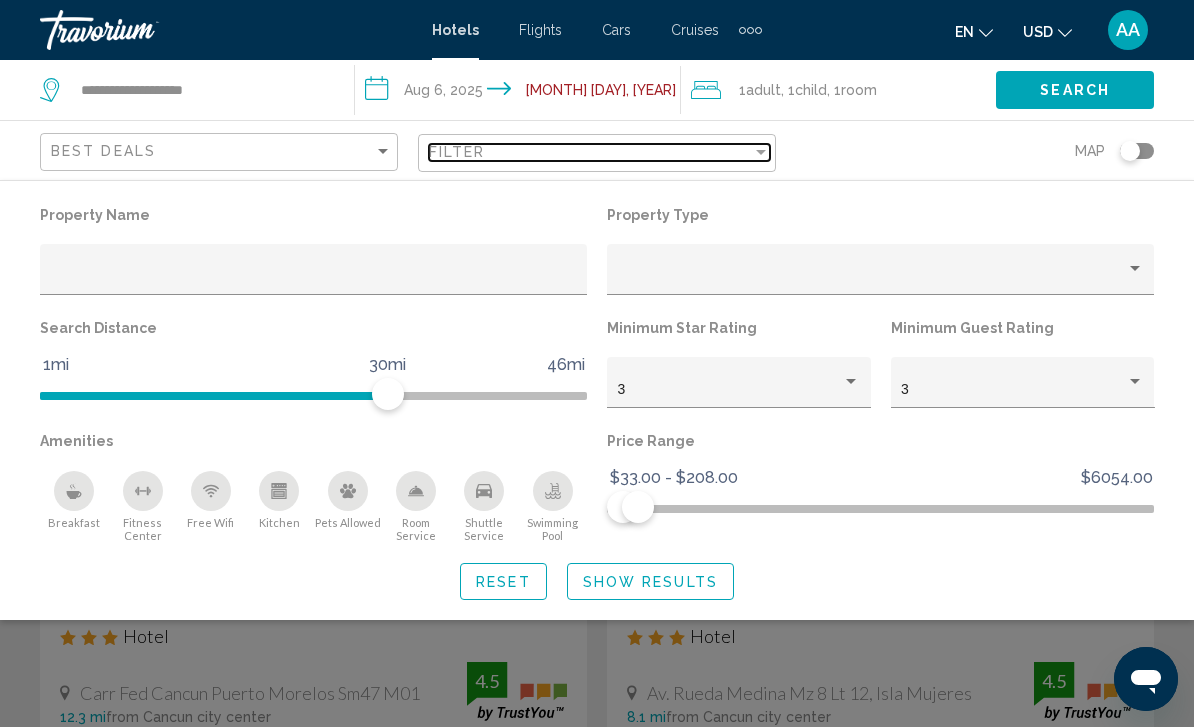 click at bounding box center (761, 152) 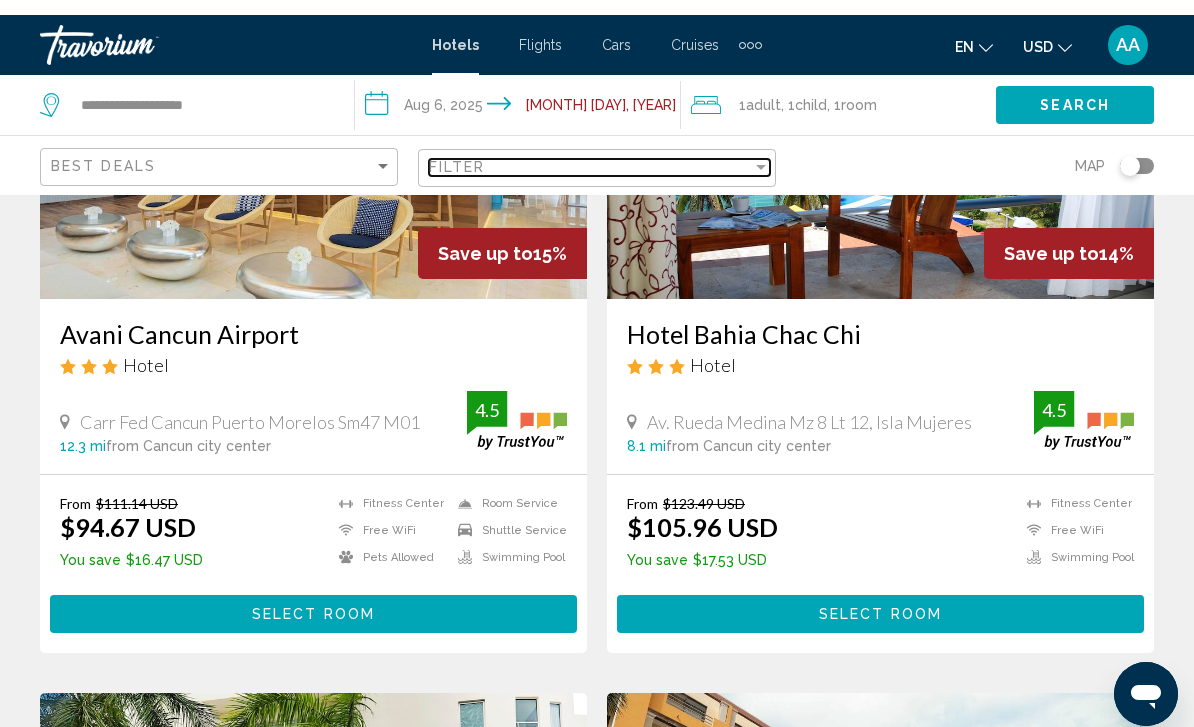 scroll, scrollTop: 0, scrollLeft: 0, axis: both 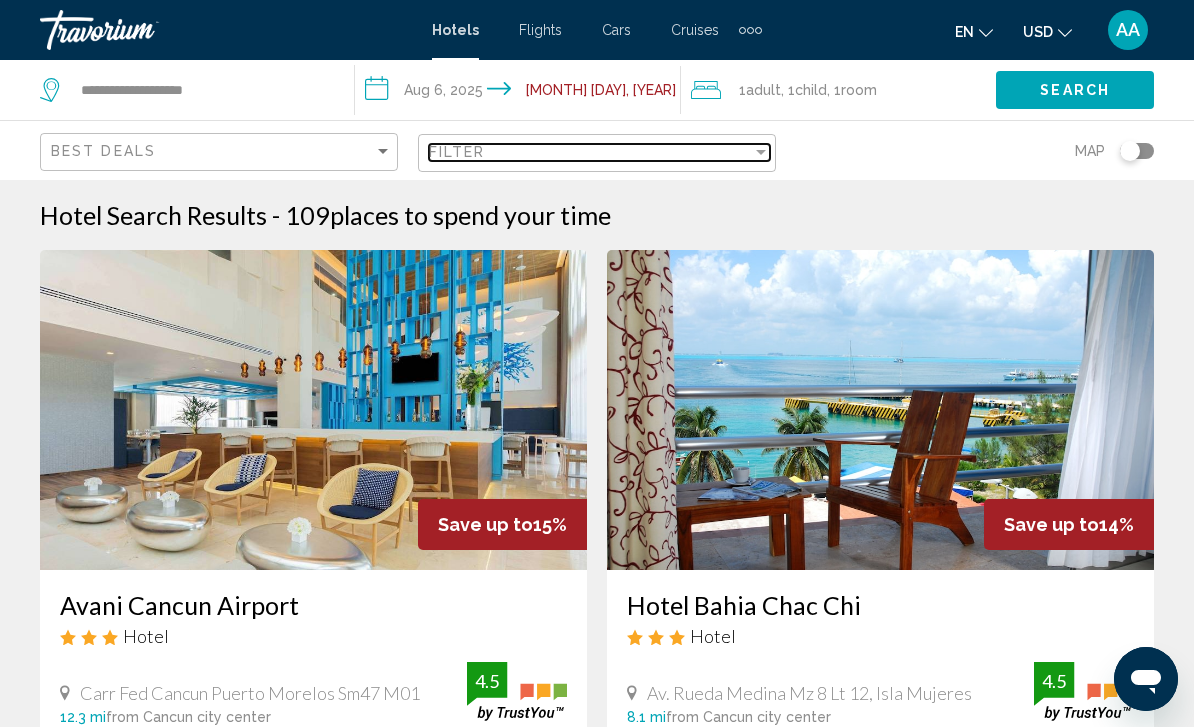 click at bounding box center (761, 152) 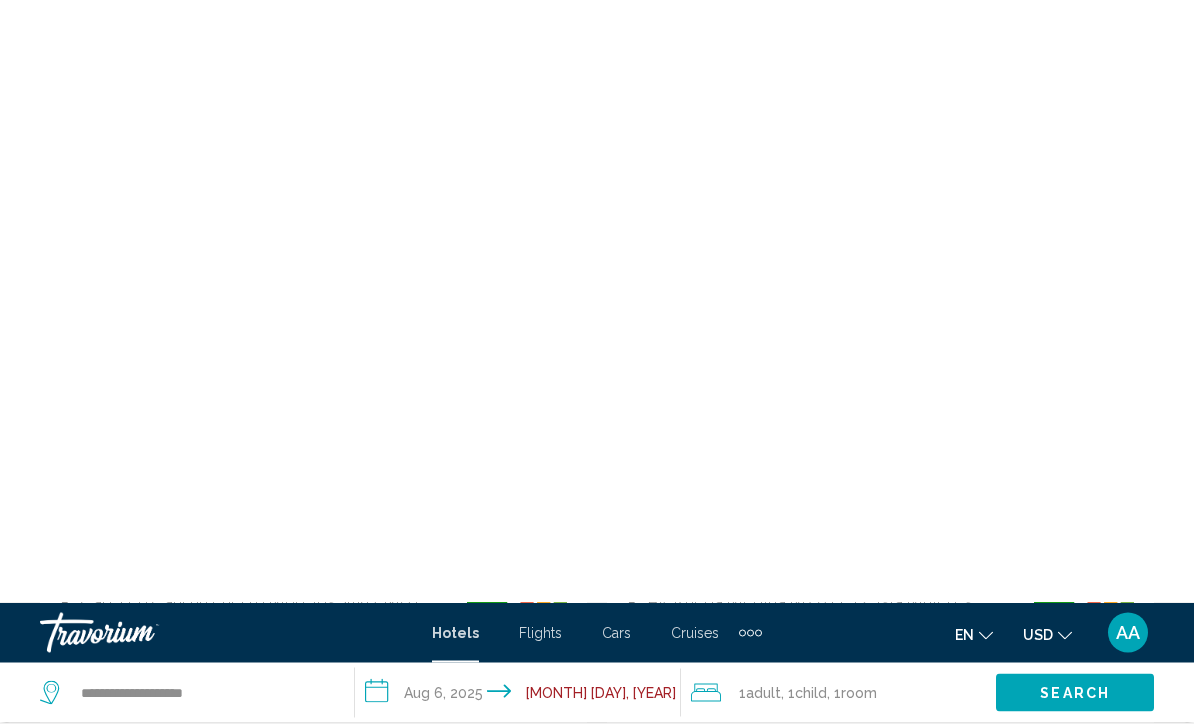 scroll, scrollTop: 696, scrollLeft: 0, axis: vertical 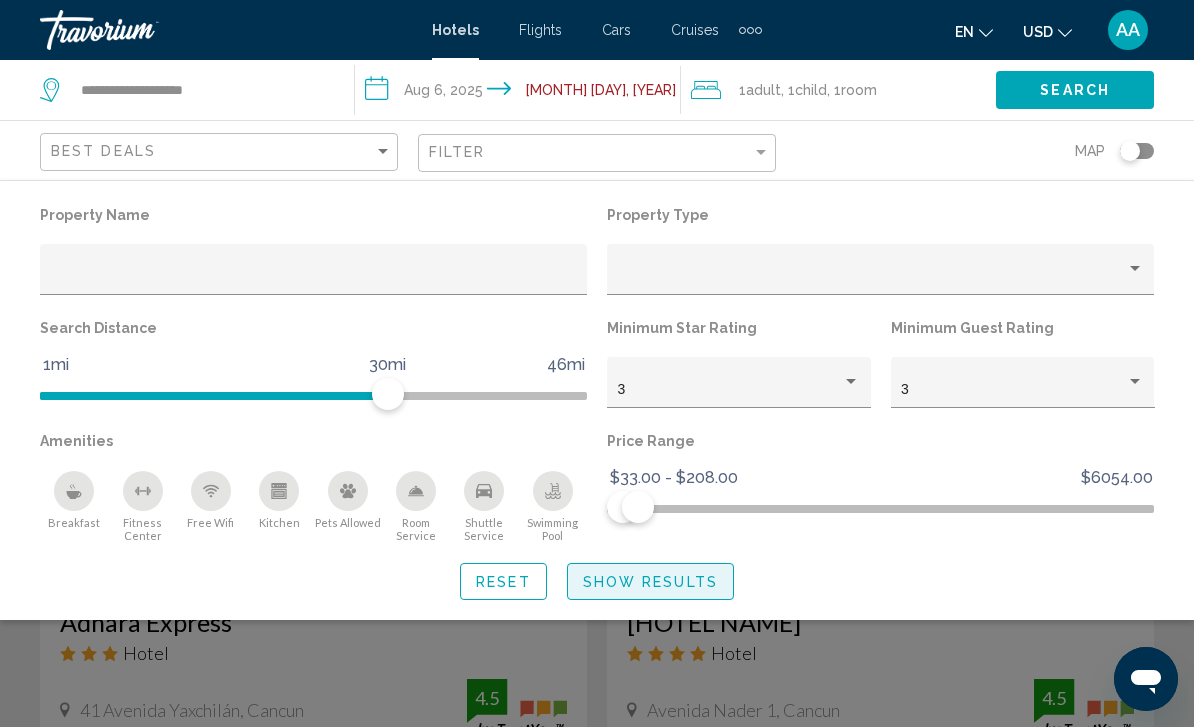 click on "Show Results" 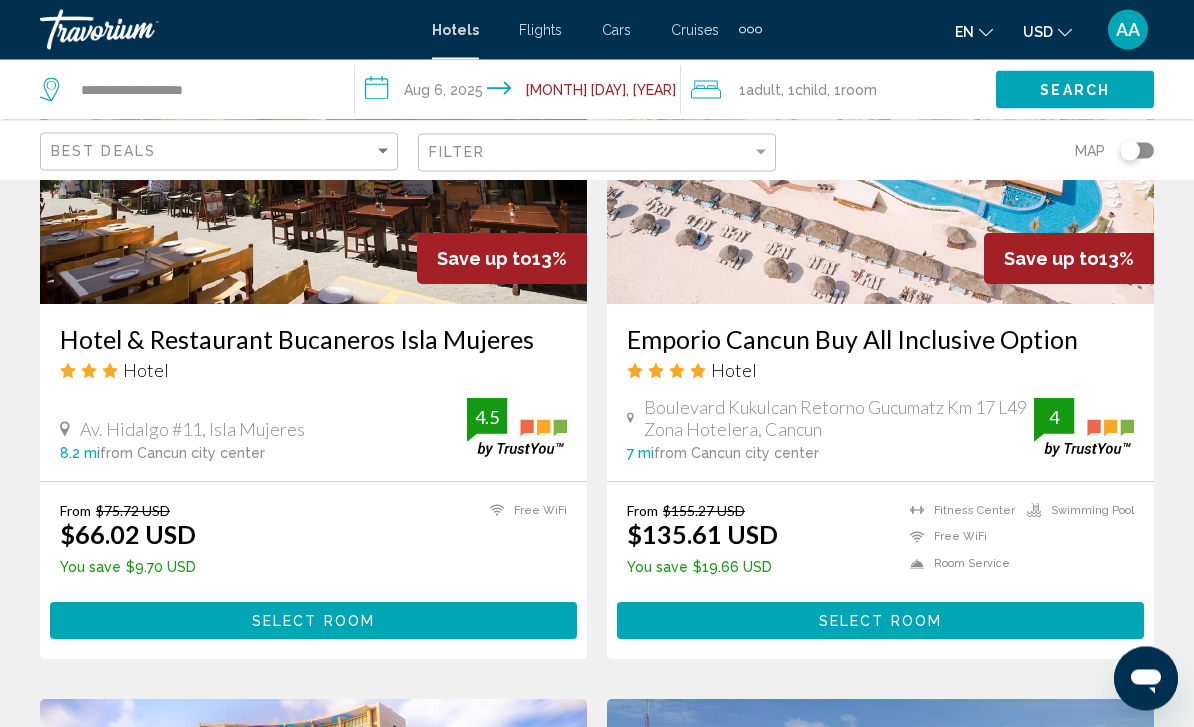 scroll, scrollTop: 2409, scrollLeft: 0, axis: vertical 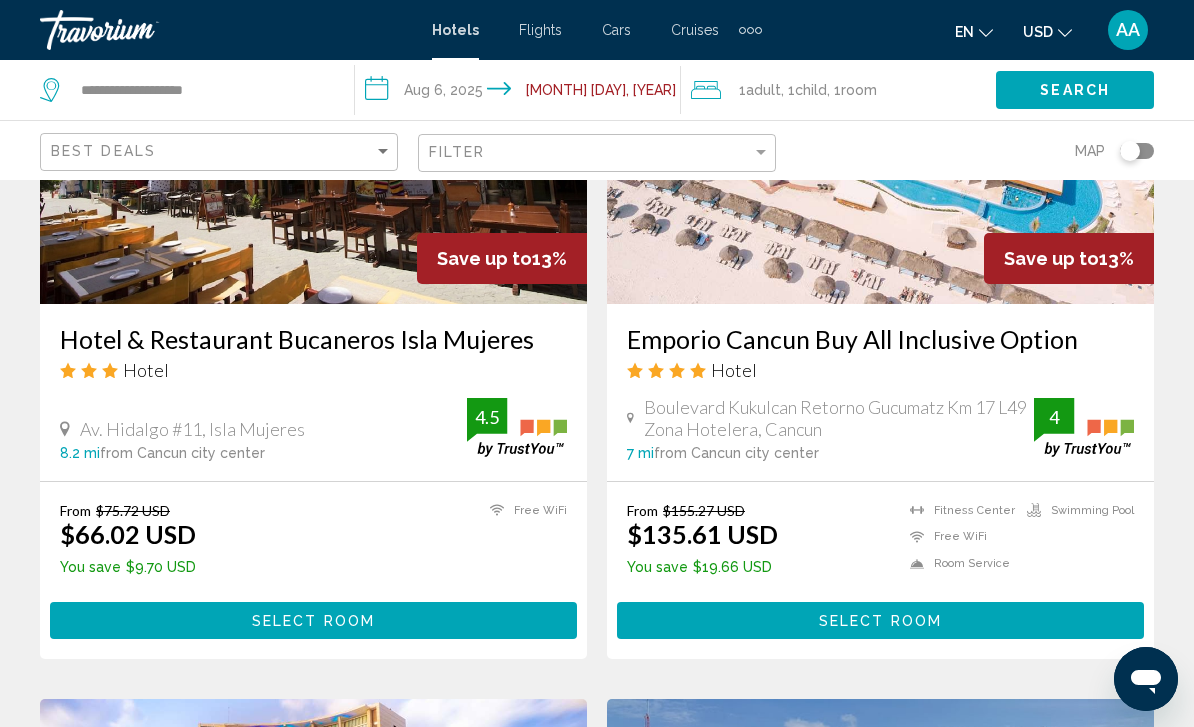 click on "Select Room" at bounding box center [880, 620] 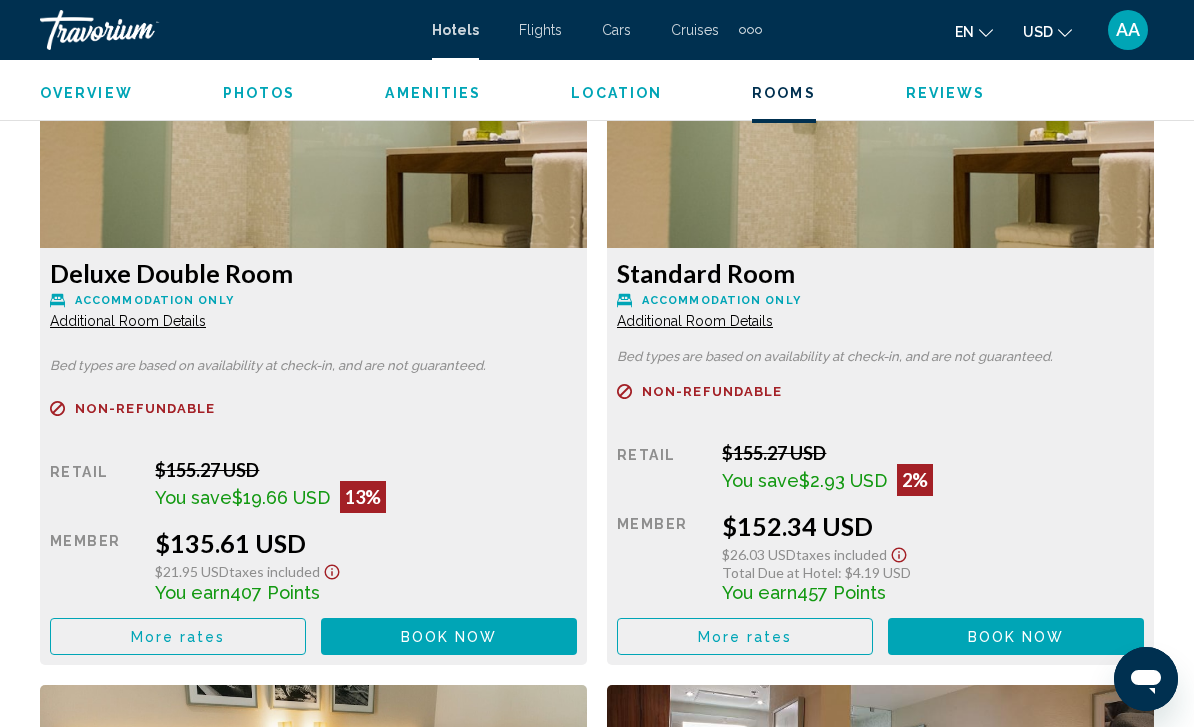 scroll, scrollTop: 3107, scrollLeft: 0, axis: vertical 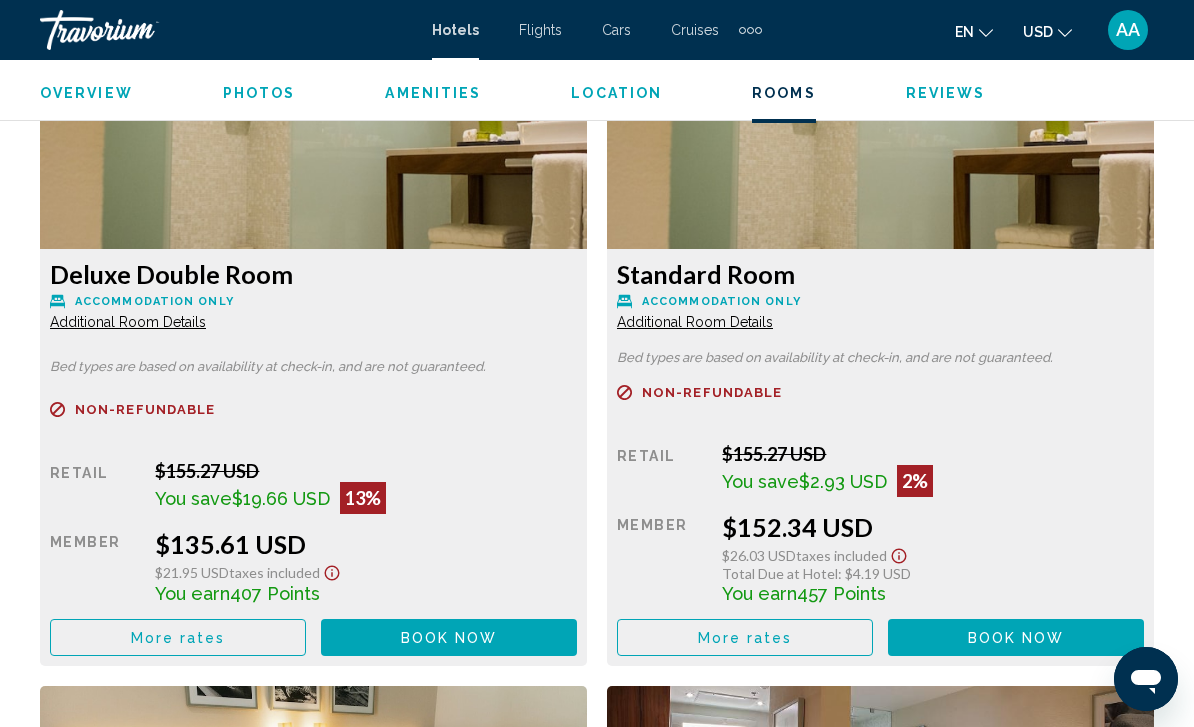 click on "Book now No longer available" at bounding box center (449, 637) 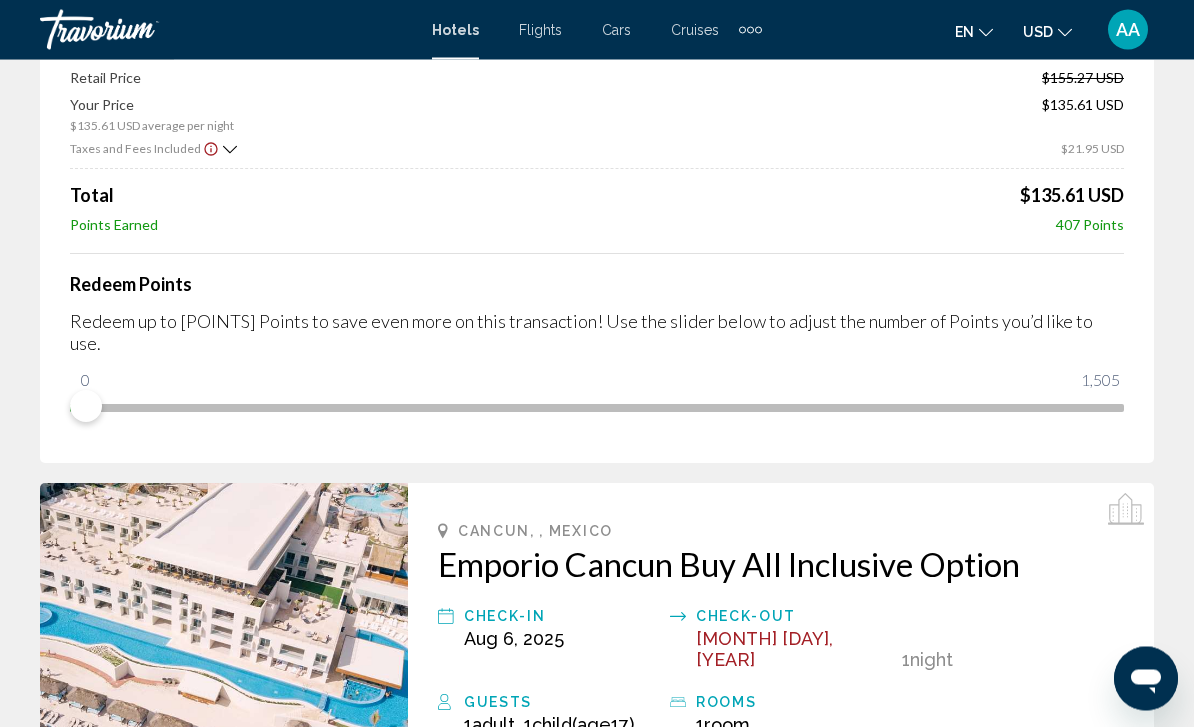 scroll, scrollTop: 0, scrollLeft: 0, axis: both 